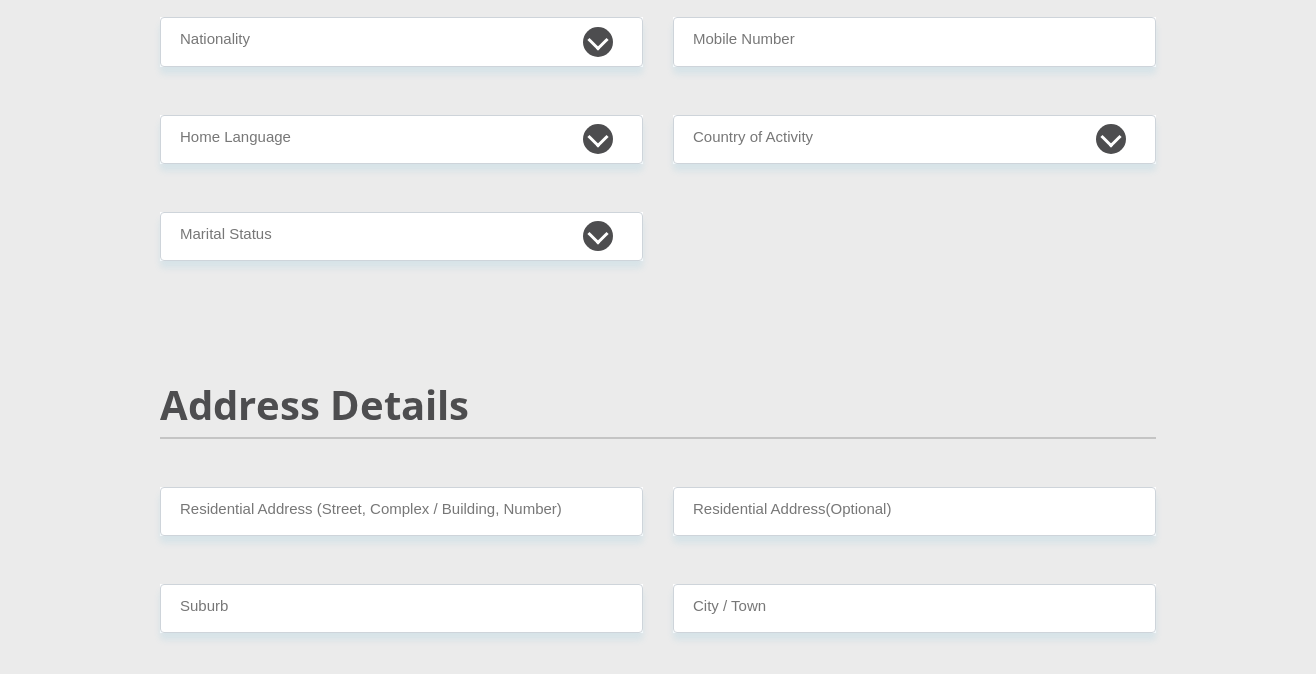 scroll, scrollTop: 0, scrollLeft: 0, axis: both 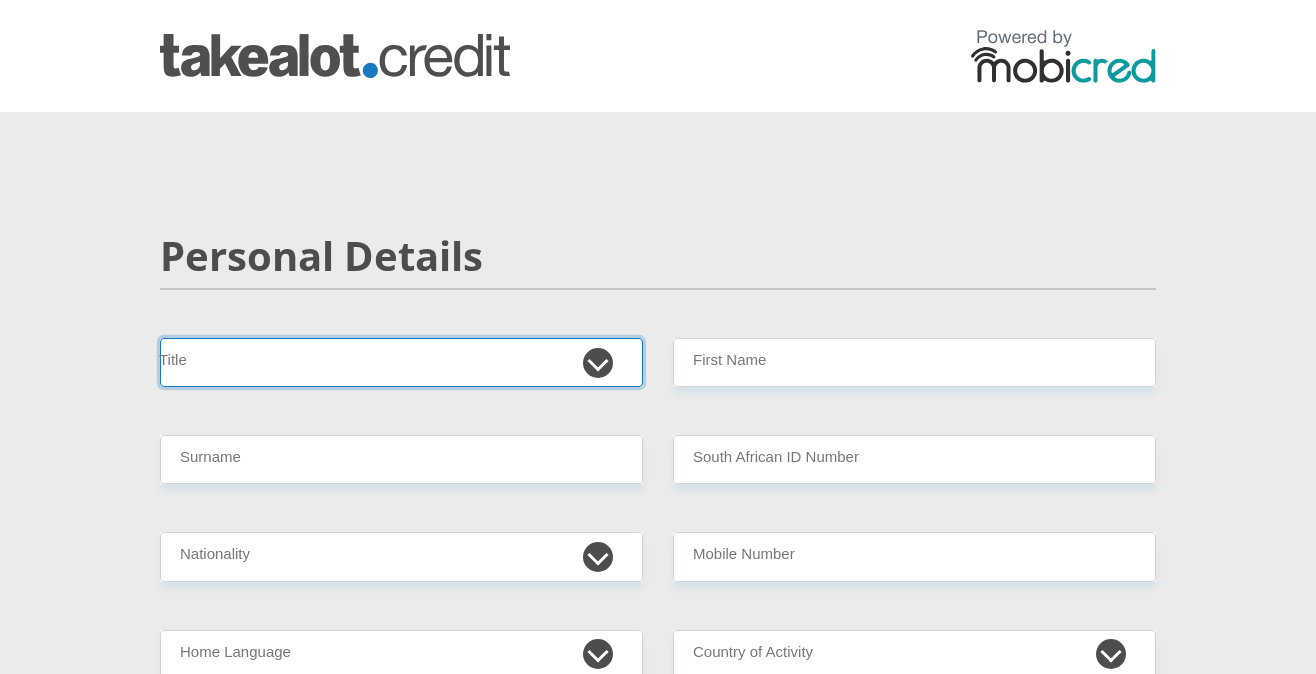 click on "Mr
Ms
Mrs
Dr
Other" at bounding box center [401, 362] 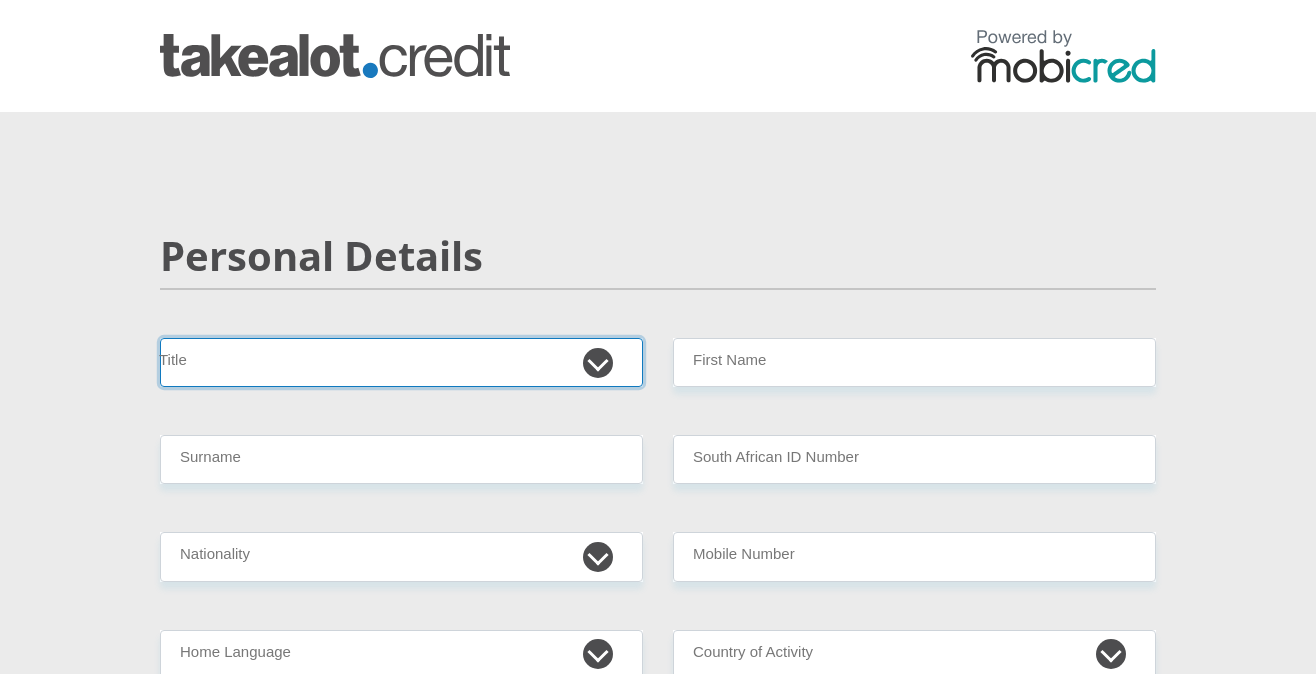 select on "Ms" 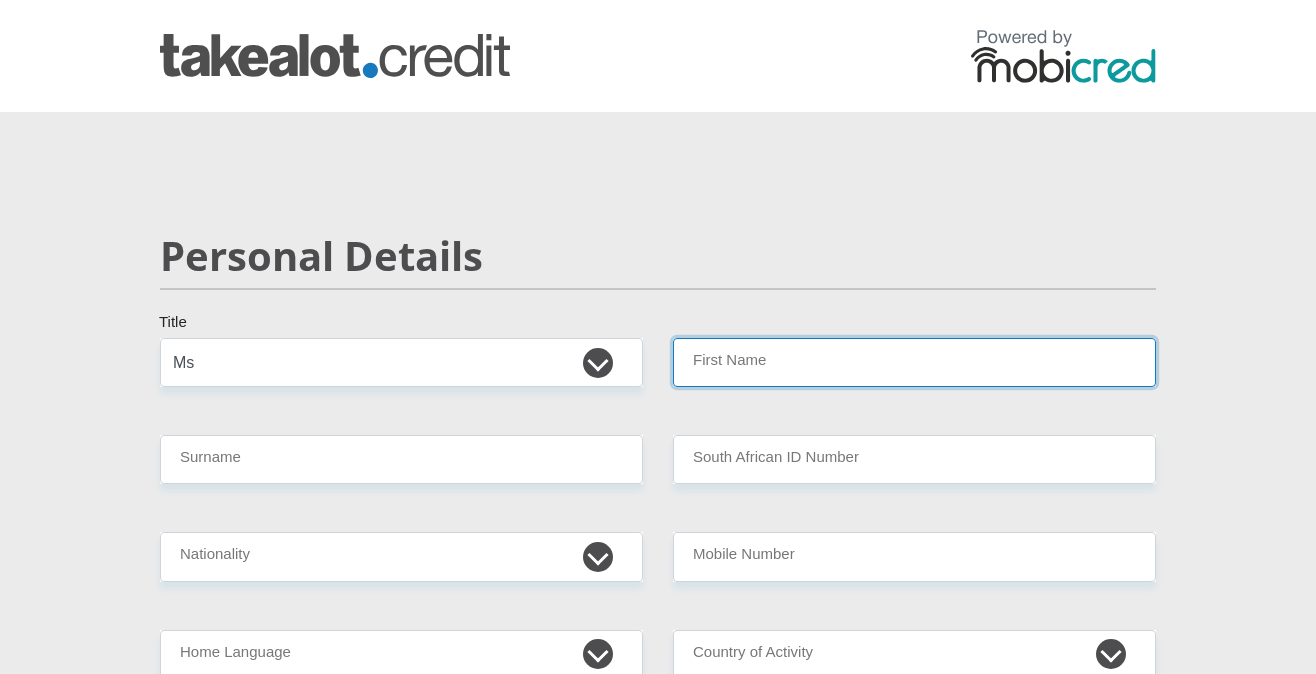 click on "First Name" at bounding box center [914, 362] 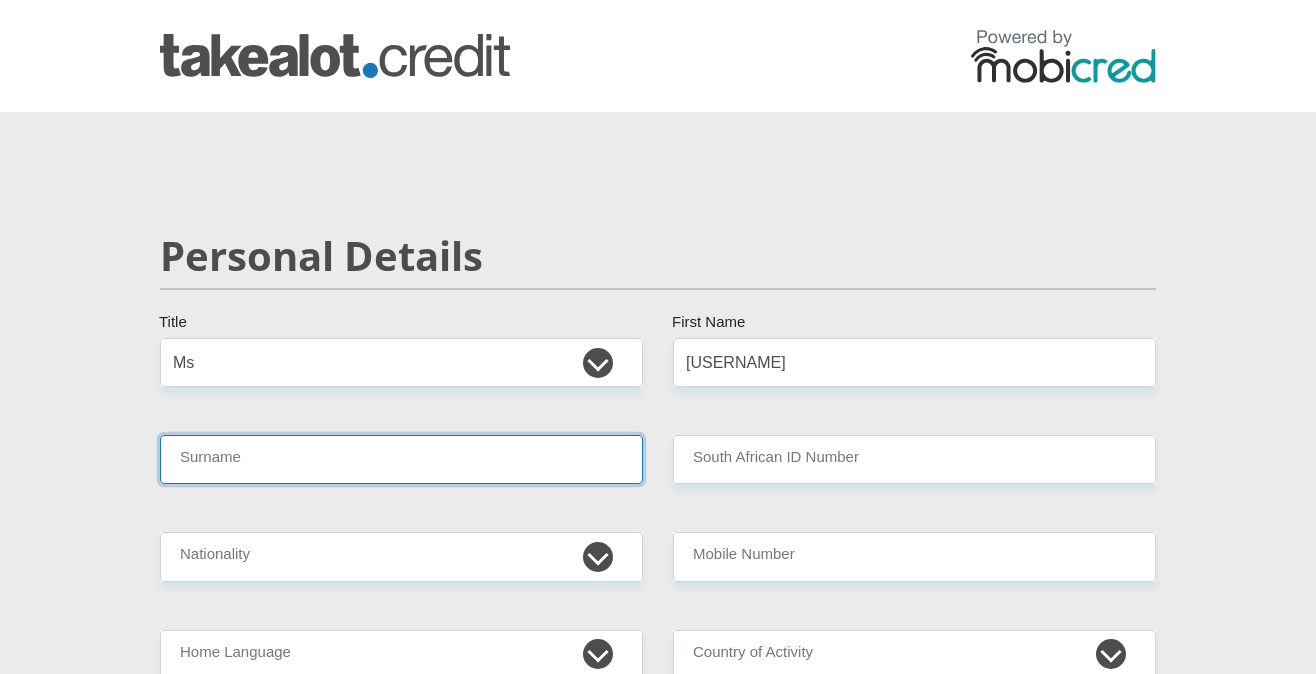 type on "[LAST]" 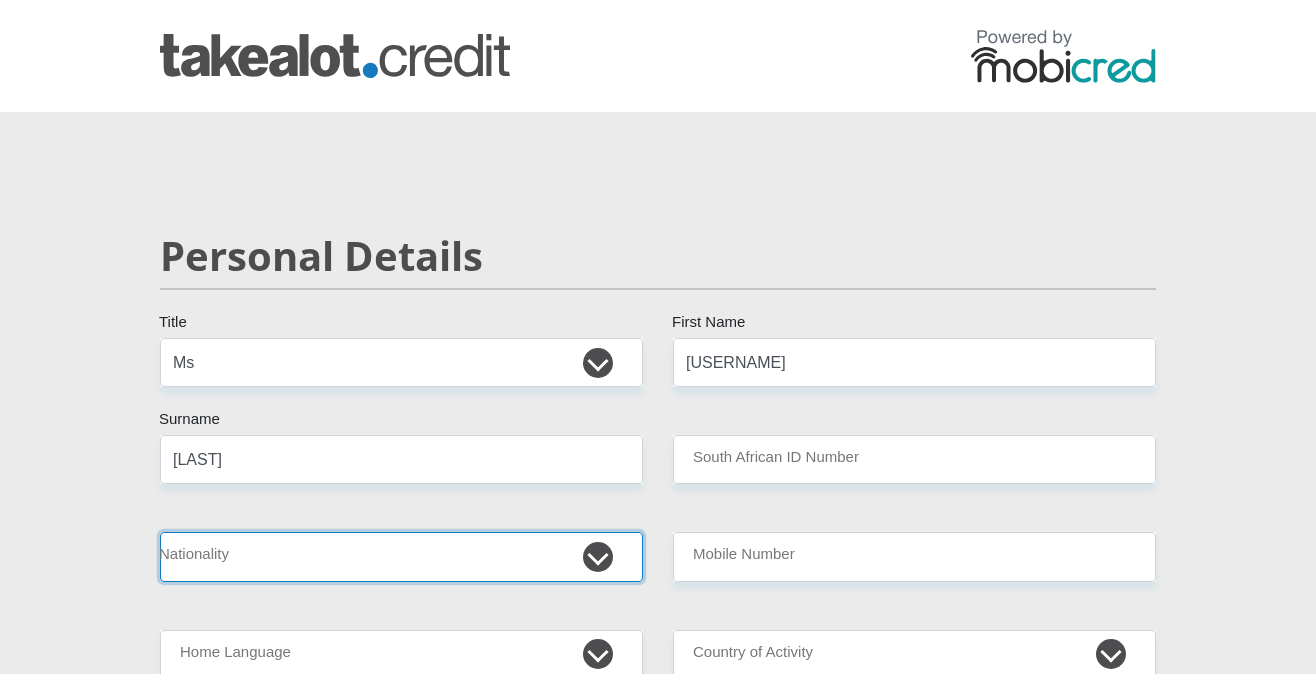 select on "ZAF" 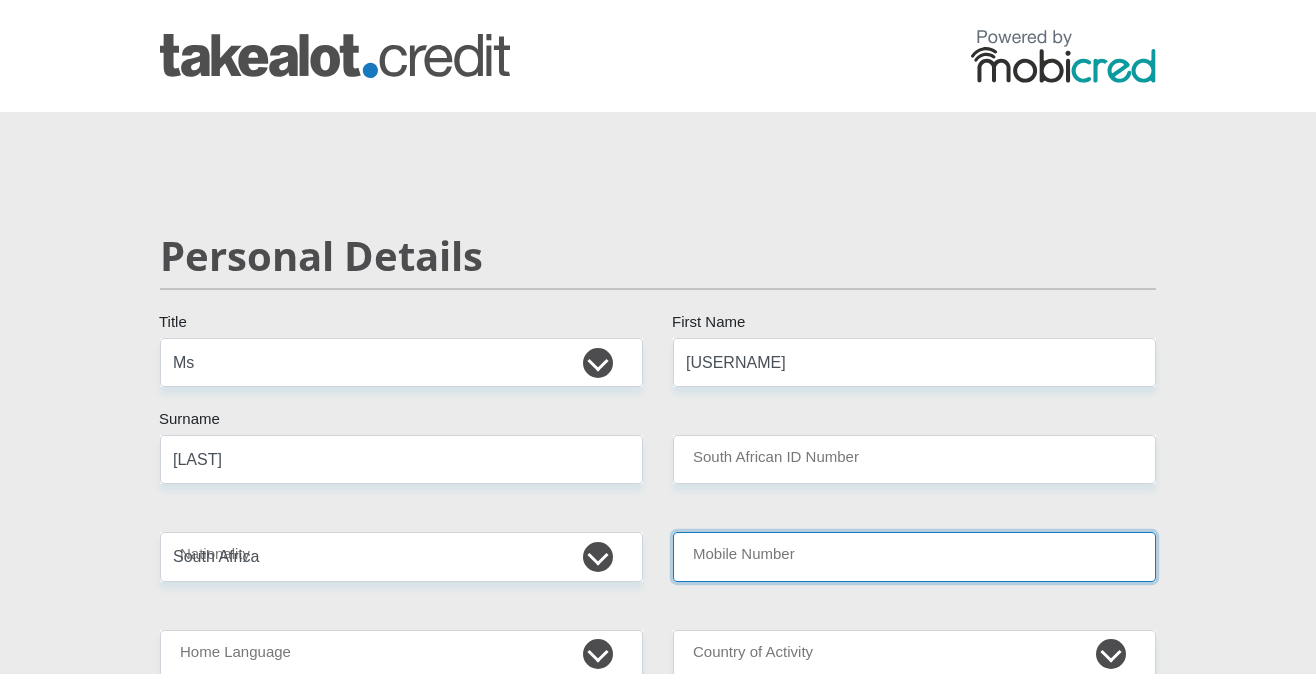 type on "[PHONE]" 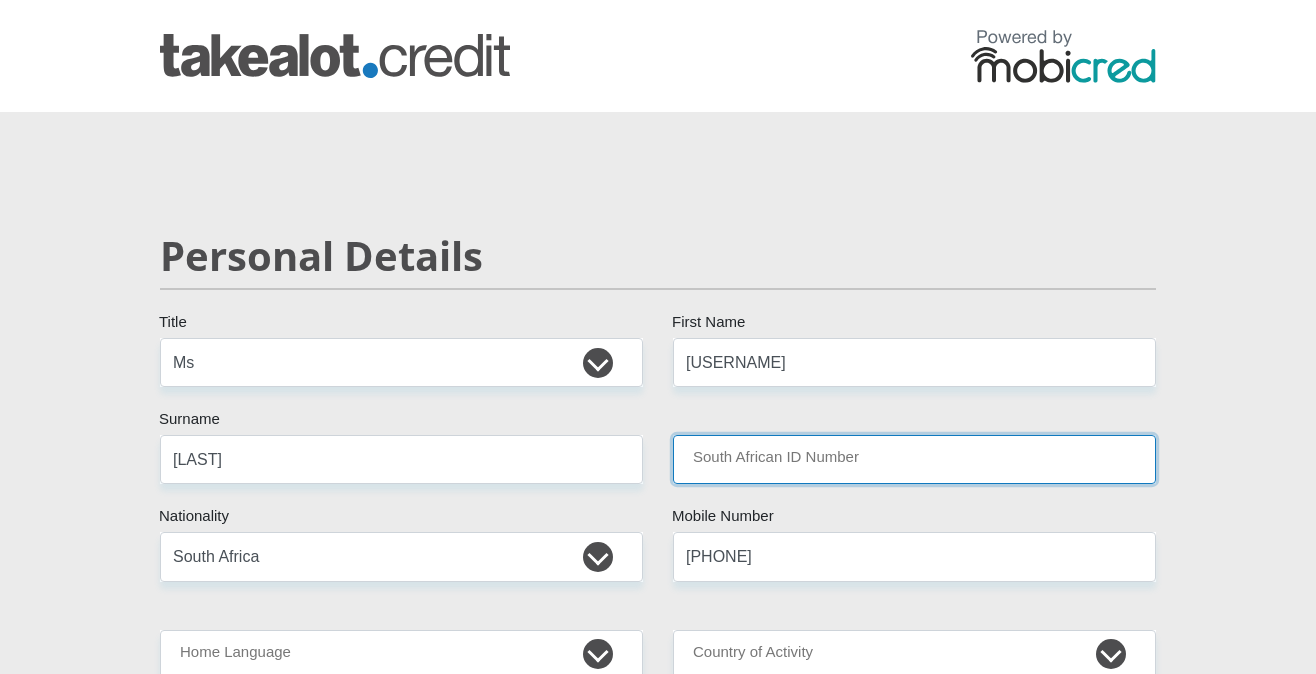 click on "South African ID Number" at bounding box center [914, 459] 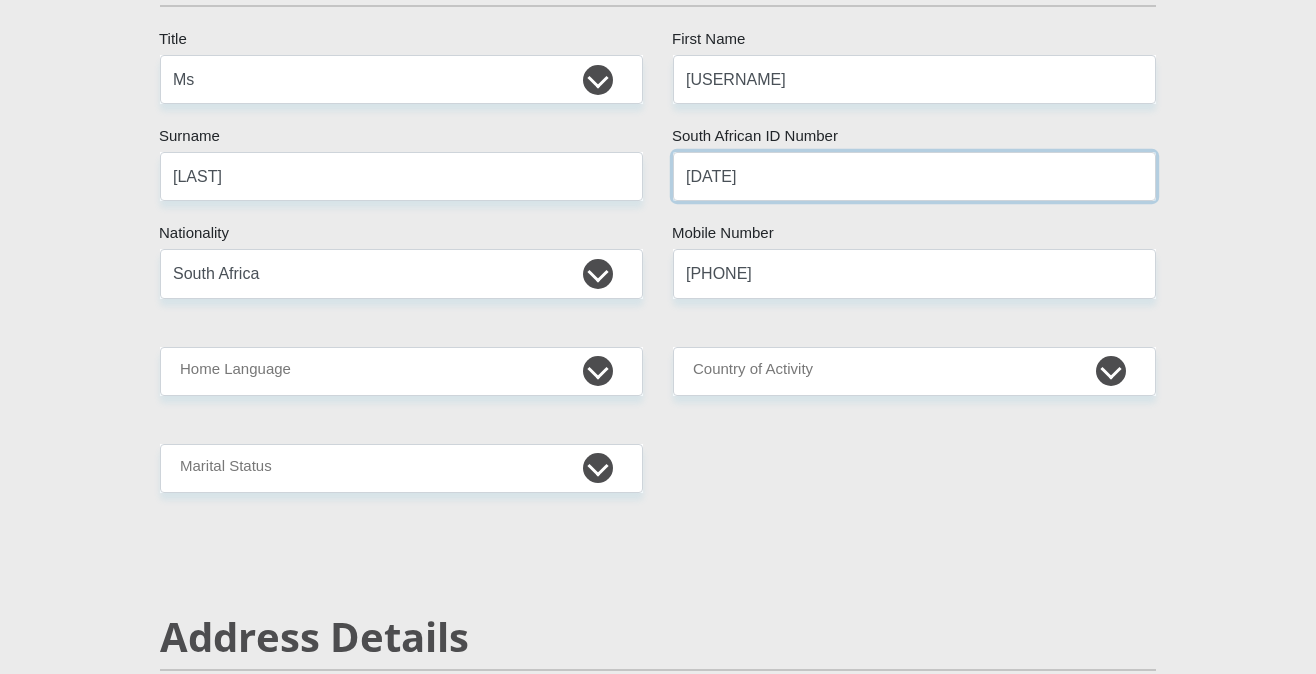 scroll, scrollTop: 287, scrollLeft: 0, axis: vertical 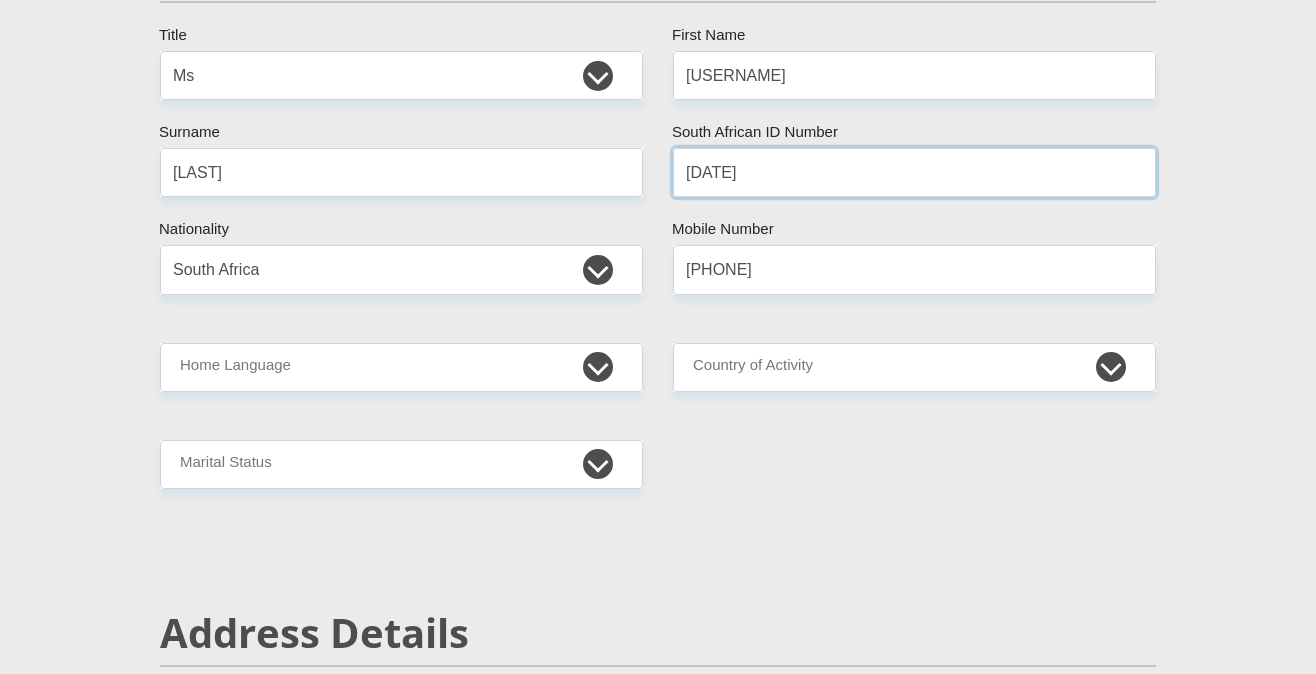 type on "[DATE]" 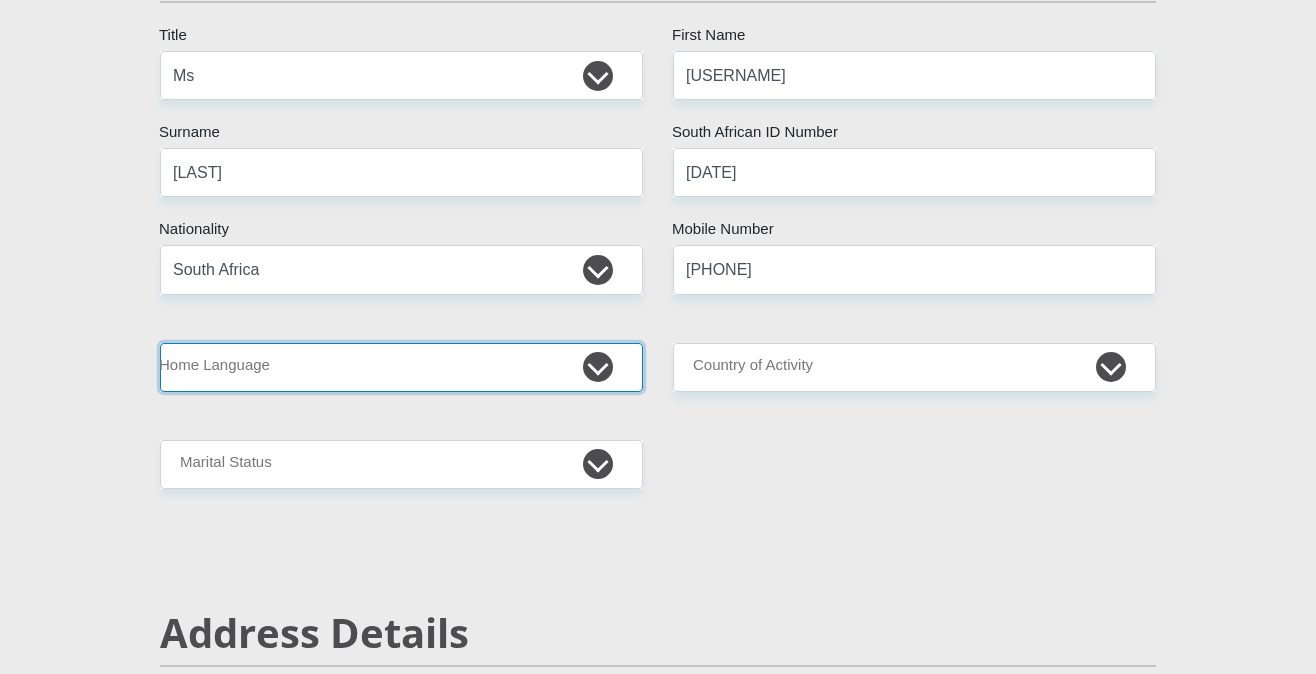 click on "Afrikaans
English
Sepedi
South Ndebele
Southern Sotho
Swati
Tsonga
Tswana
Venda
Xhosa
Zulu
Other" at bounding box center (401, 367) 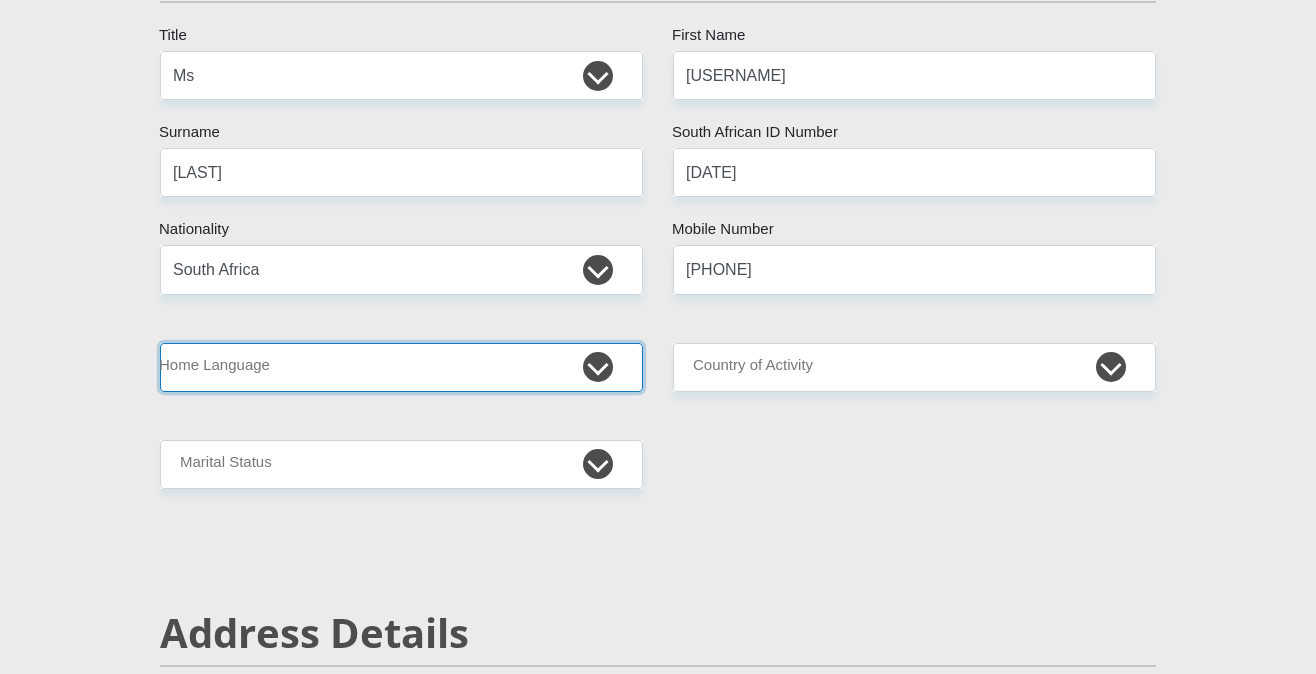 select on "afr" 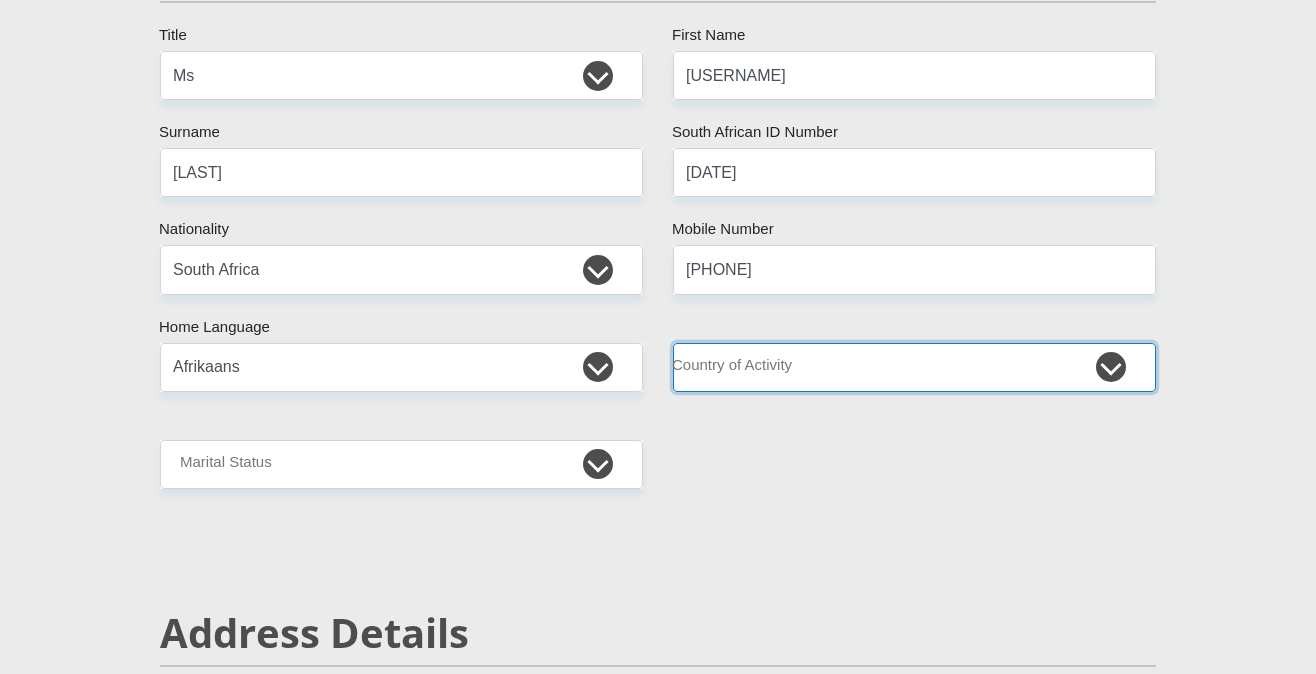 click on "South Africa
Afghanistan
Aland Islands
Albania
Algeria
America Samoa
American Virgin Islands
Andorra
Angola
Anguilla
Antarctica
Antigua and Barbuda
Argentina
Armenia
Aruba
Ascension Island
Australia
Austria
Azerbaijan
Chad" at bounding box center [914, 367] 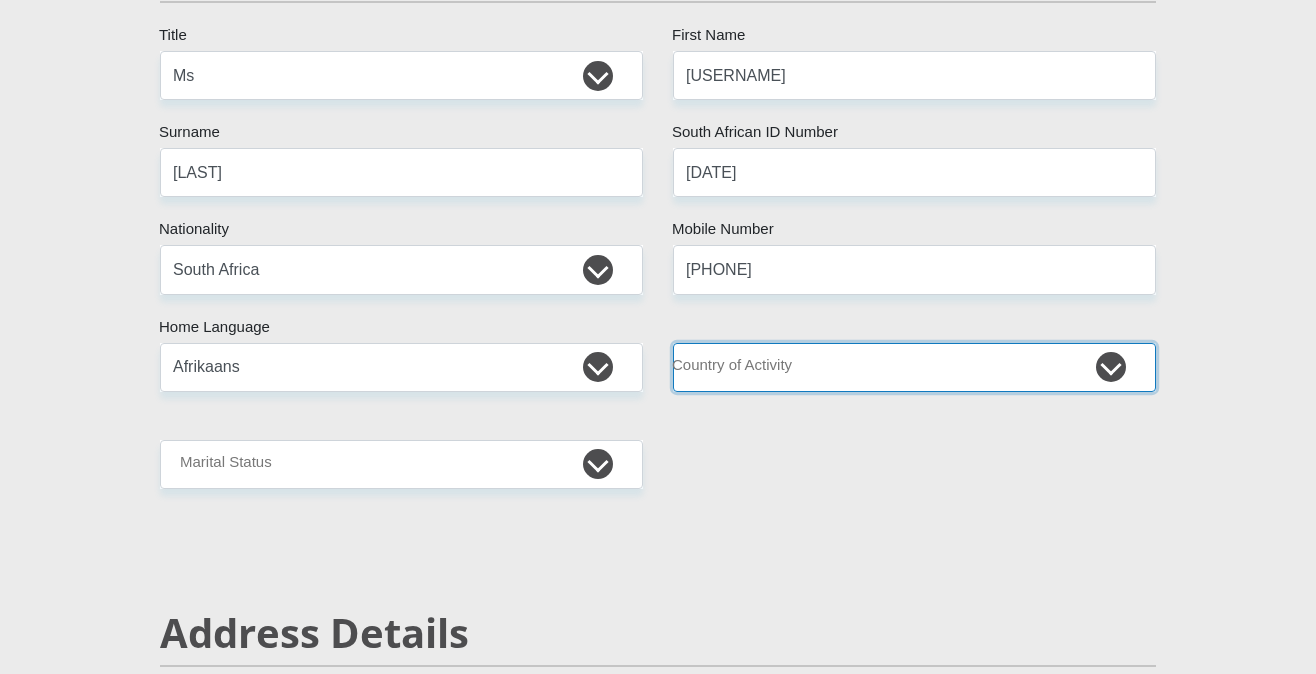 select on "ZAF" 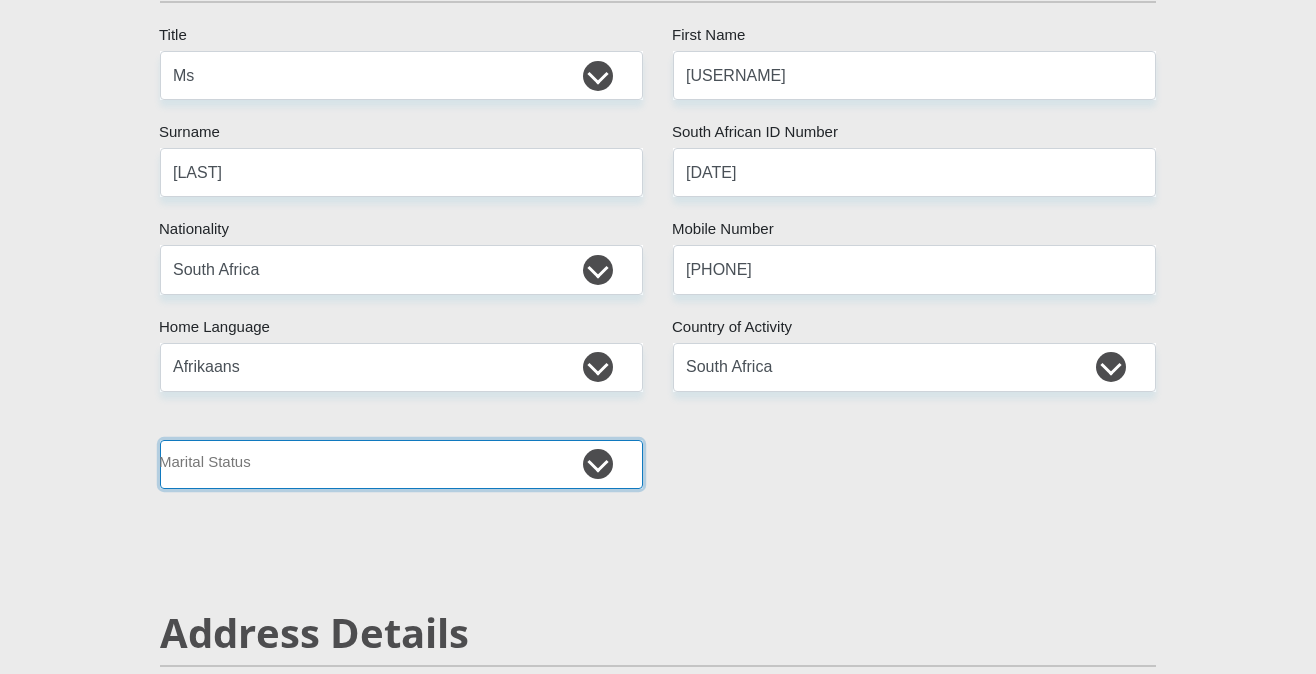 click on "Married ANC
Single
Divorced
Widowed
Married COP or Customary Law" at bounding box center [401, 464] 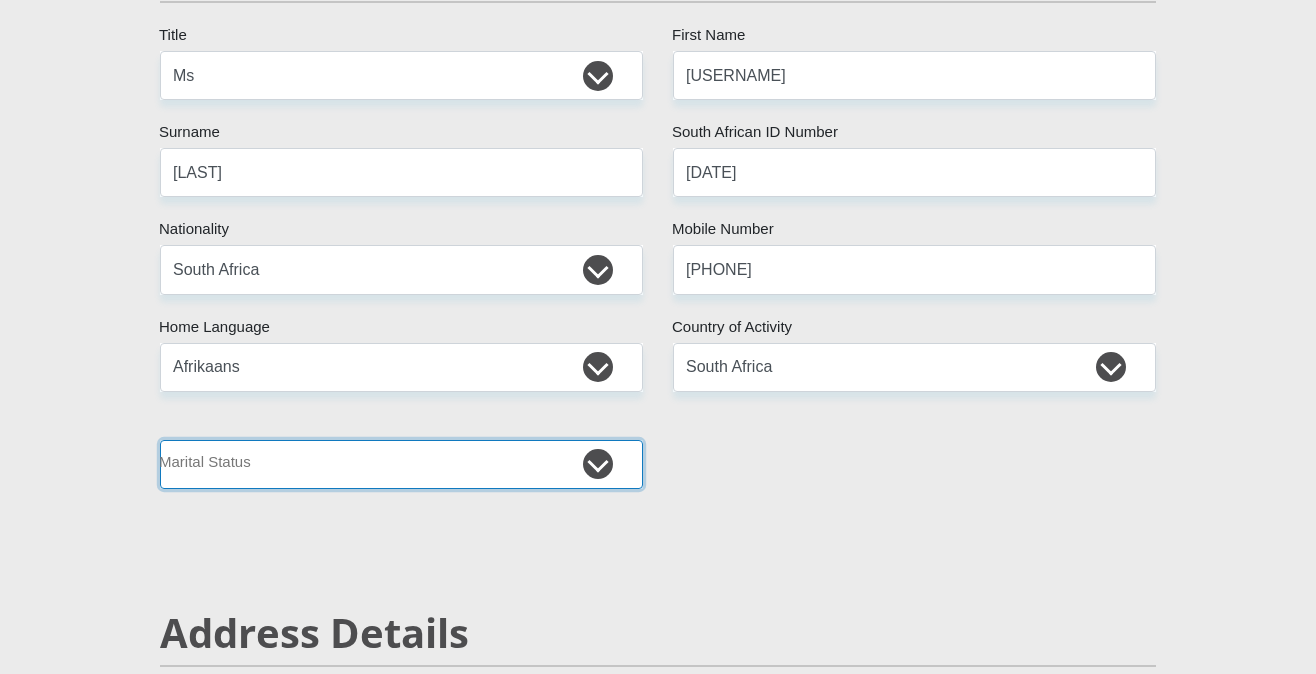 select on "2" 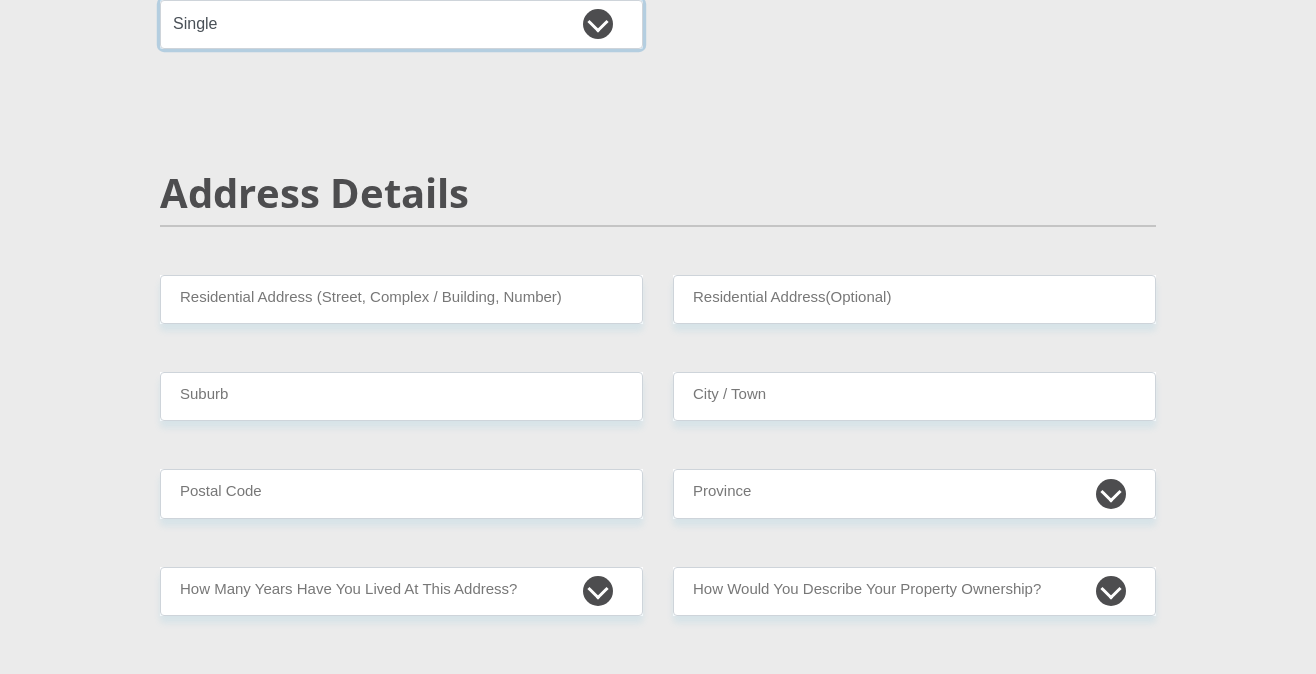 scroll, scrollTop: 744, scrollLeft: 0, axis: vertical 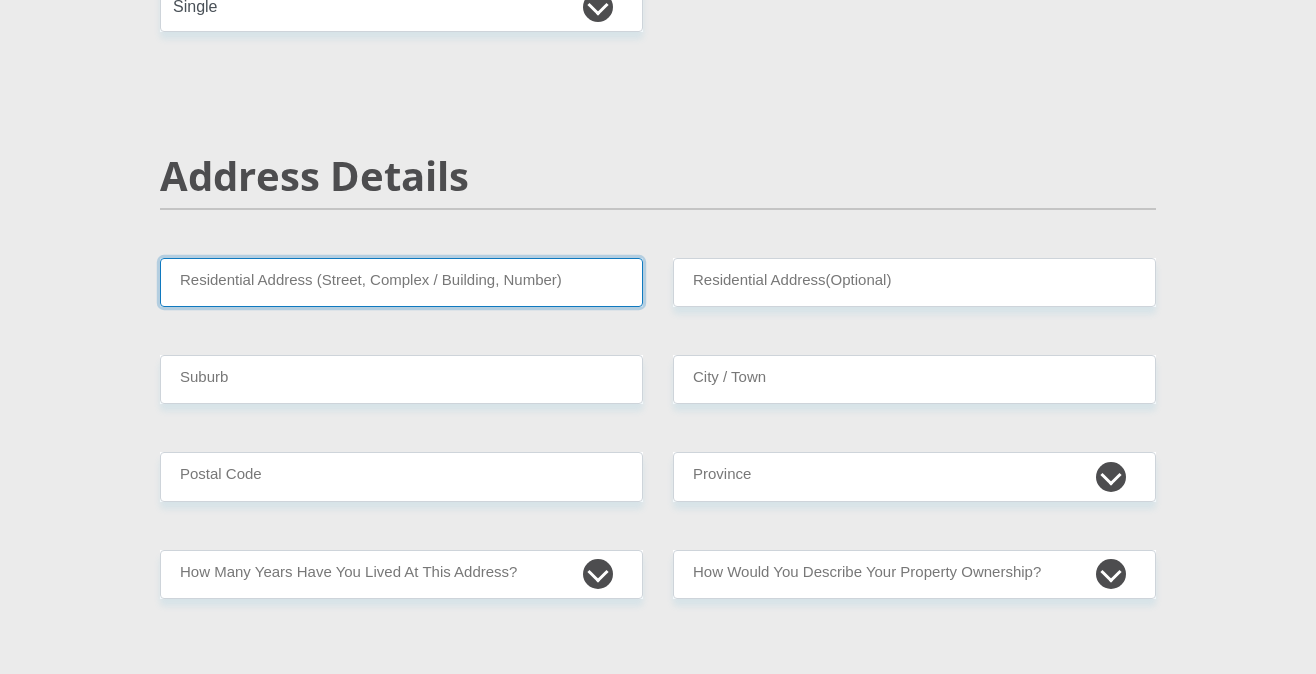 click on "Residential Address (Street, Complex / Building, Number)" at bounding box center [401, 282] 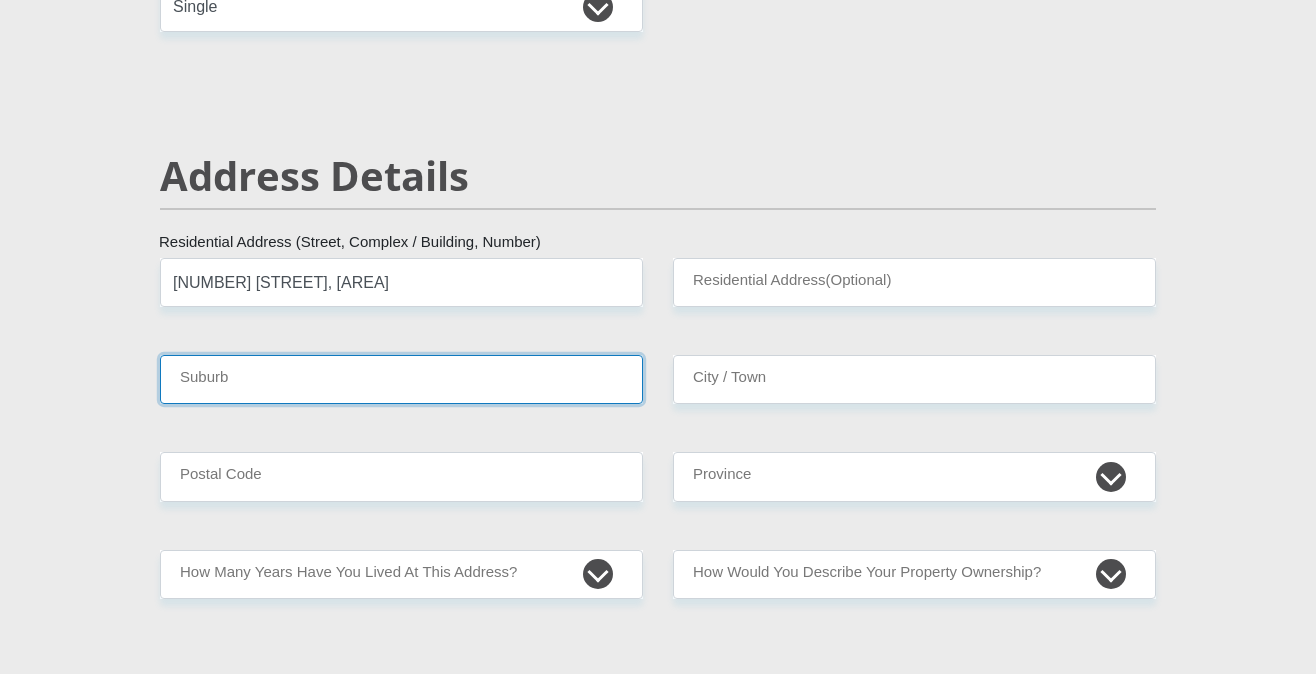 type on "[USERNAME]" 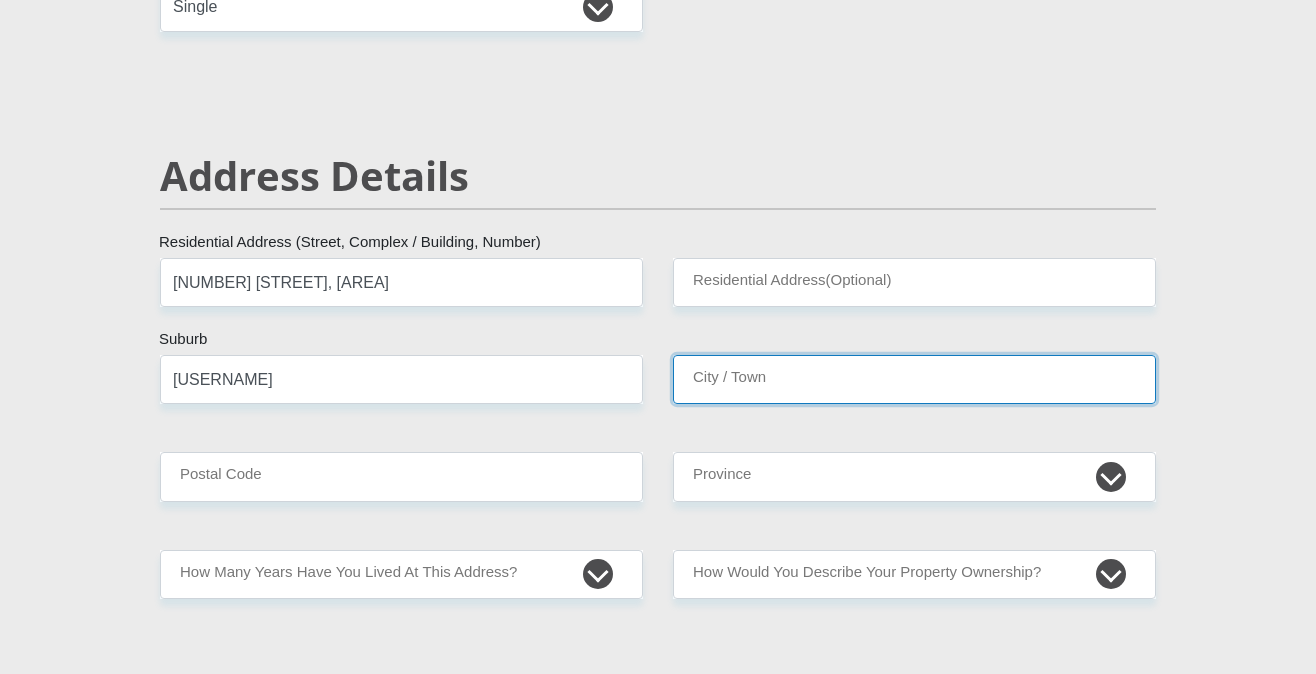 type on "[USERNAME]" 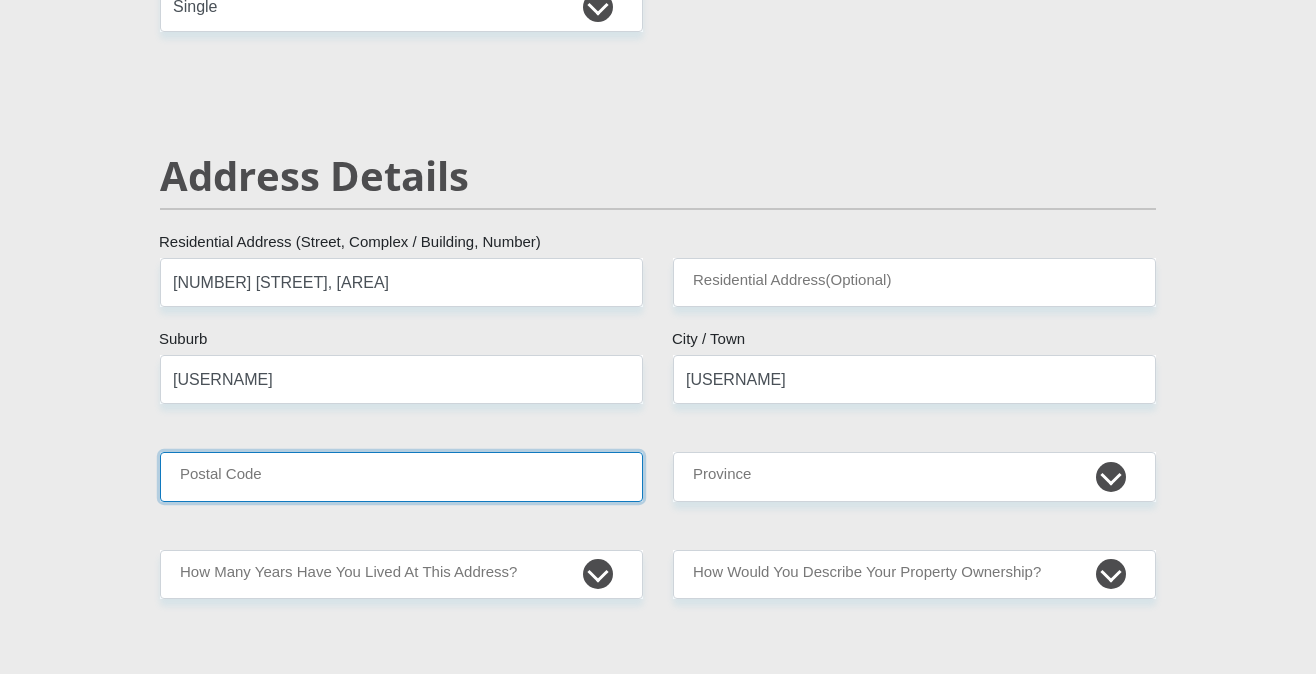 type on "[NUMBER]" 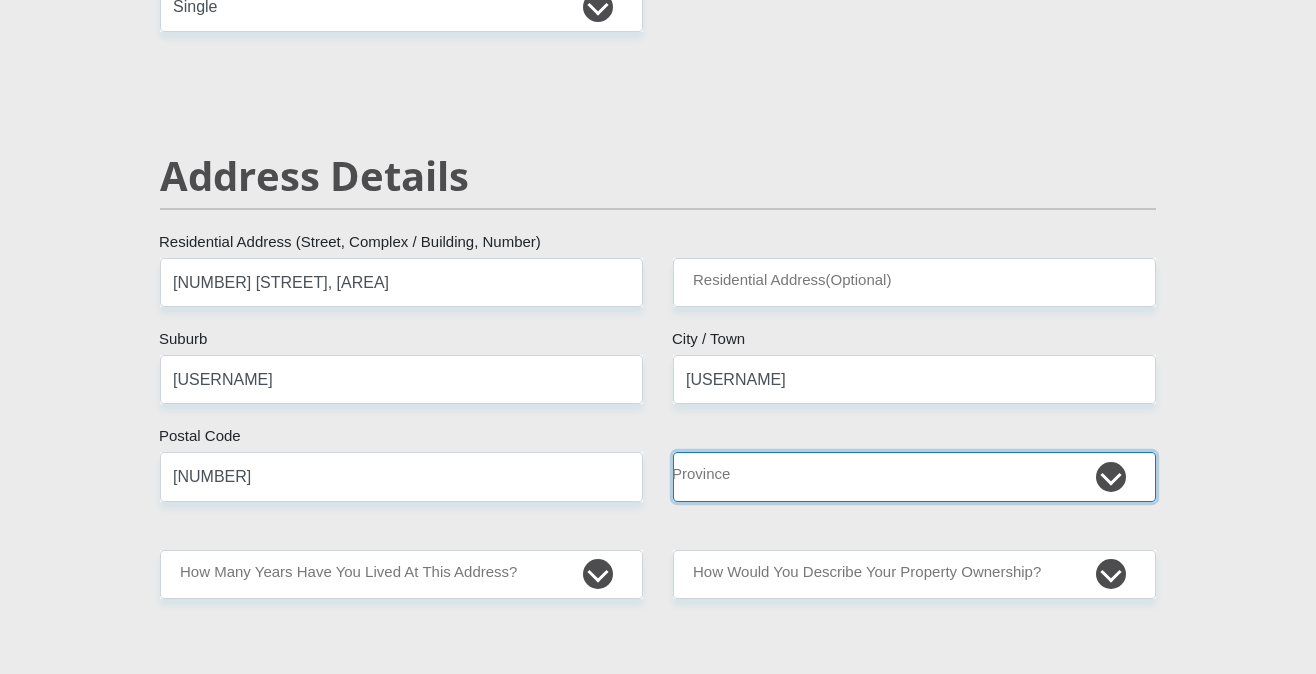 click on "Eastern Cape
Free State
Gauteng
KwaZulu-Natal
Limpopo
Mpumalanga
Northern Cape
North West
Western Cape" at bounding box center [914, 476] 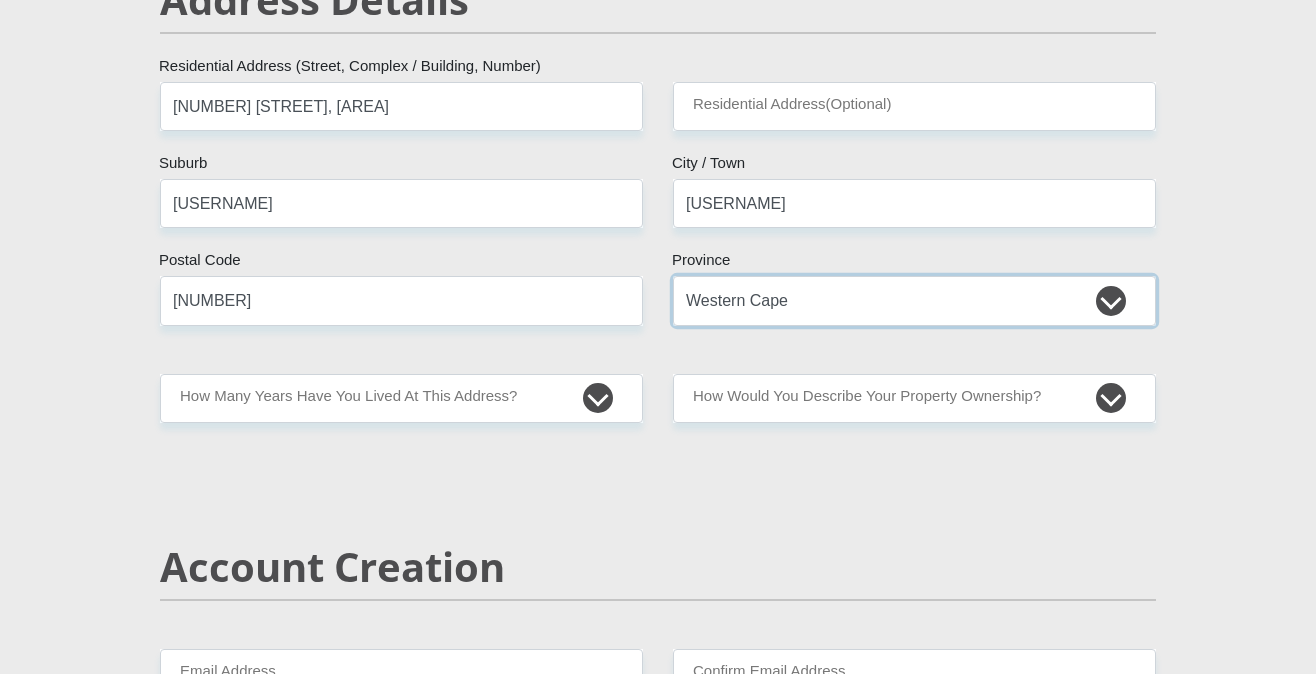 scroll, scrollTop: 922, scrollLeft: 0, axis: vertical 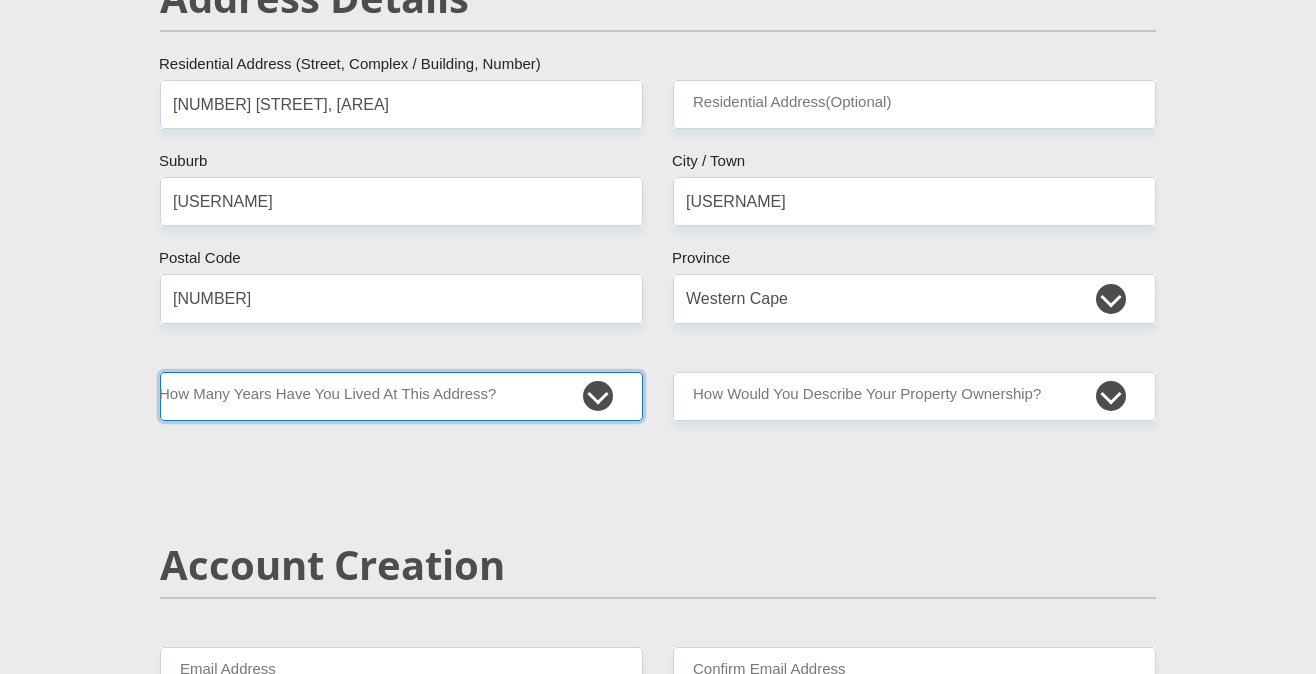 click on "less than 1 year
1-3 years
3-5 years
5+ years" at bounding box center (401, 396) 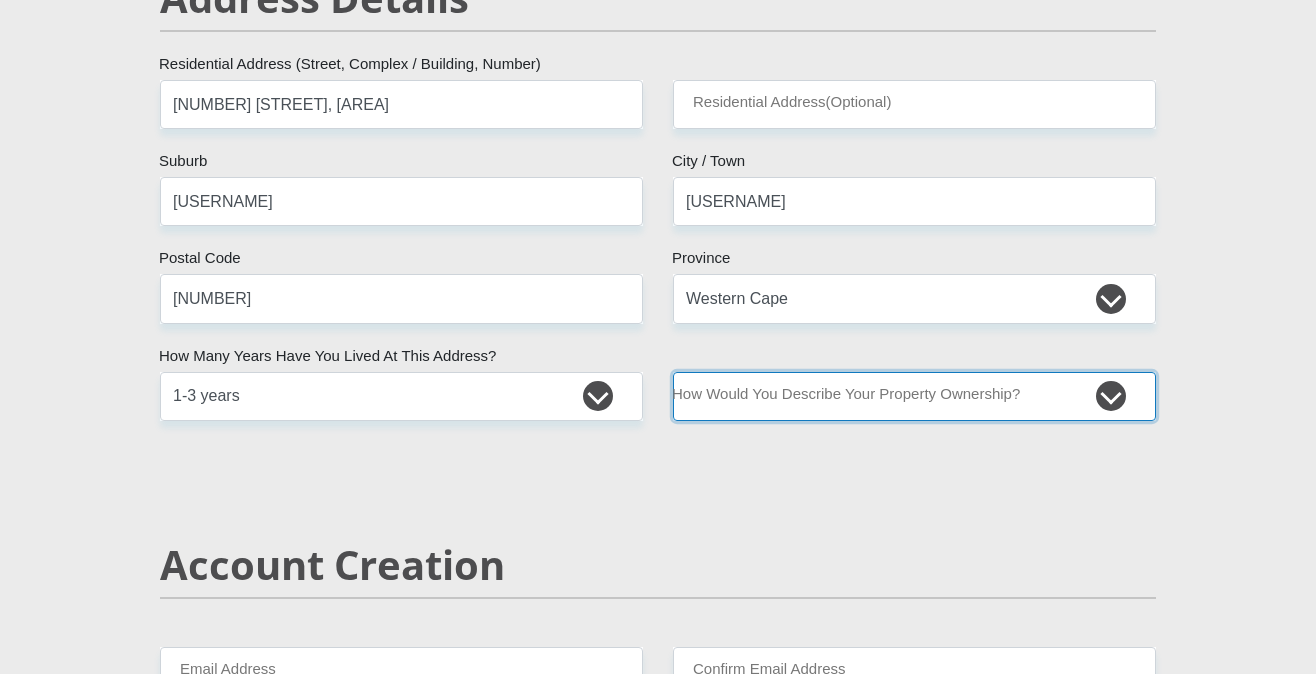 click on "Owned
Rented
Family Owned
Company Dwelling" at bounding box center [914, 396] 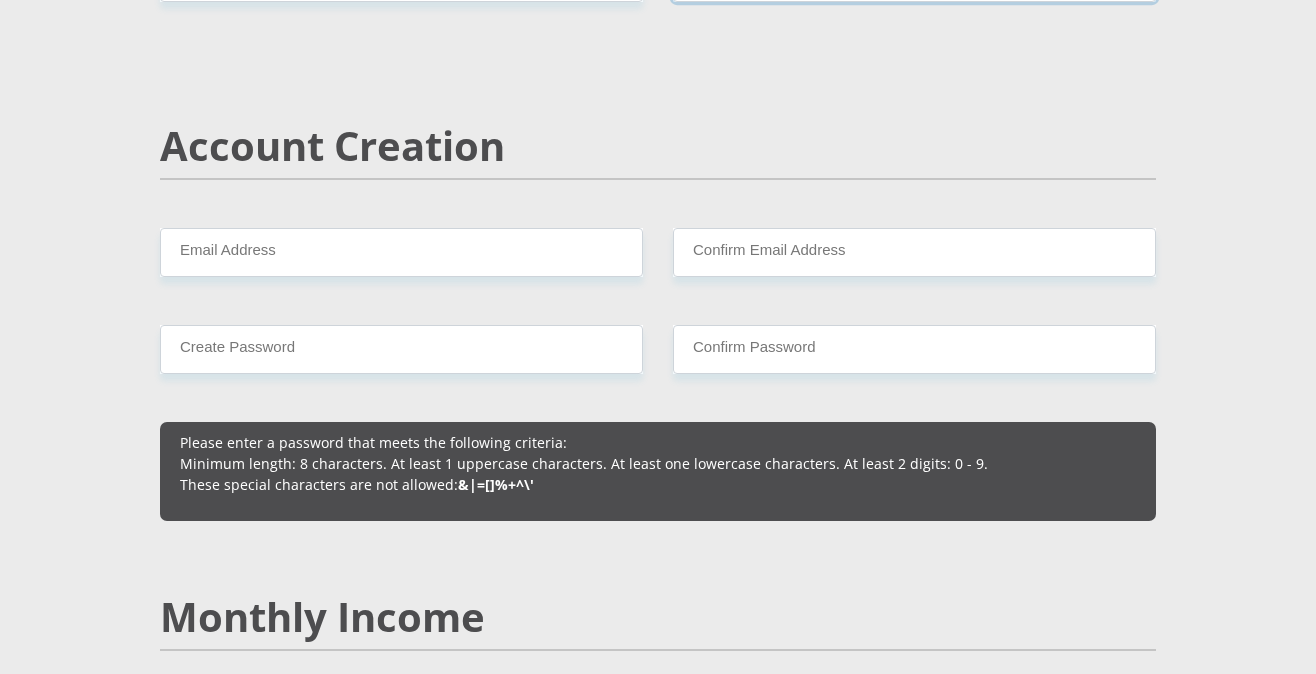 scroll, scrollTop: 1360, scrollLeft: 0, axis: vertical 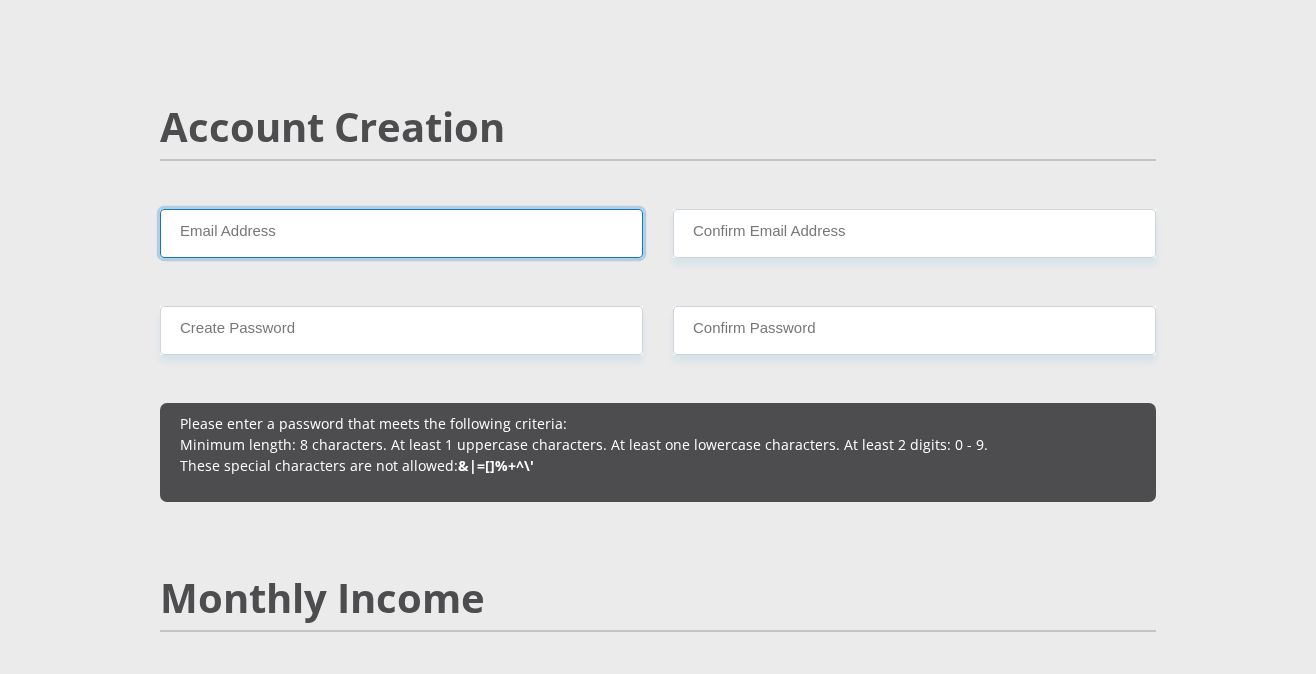 click on "Email Address" at bounding box center (401, 233) 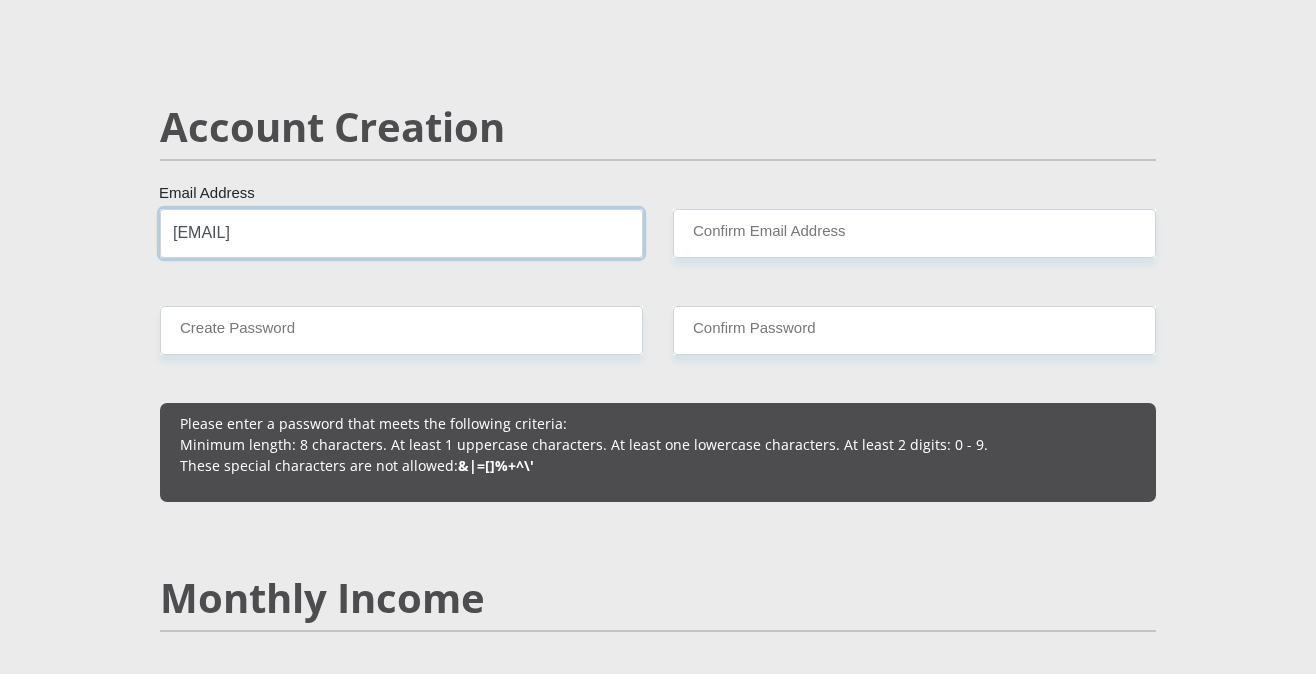 type on "[EMAIL]" 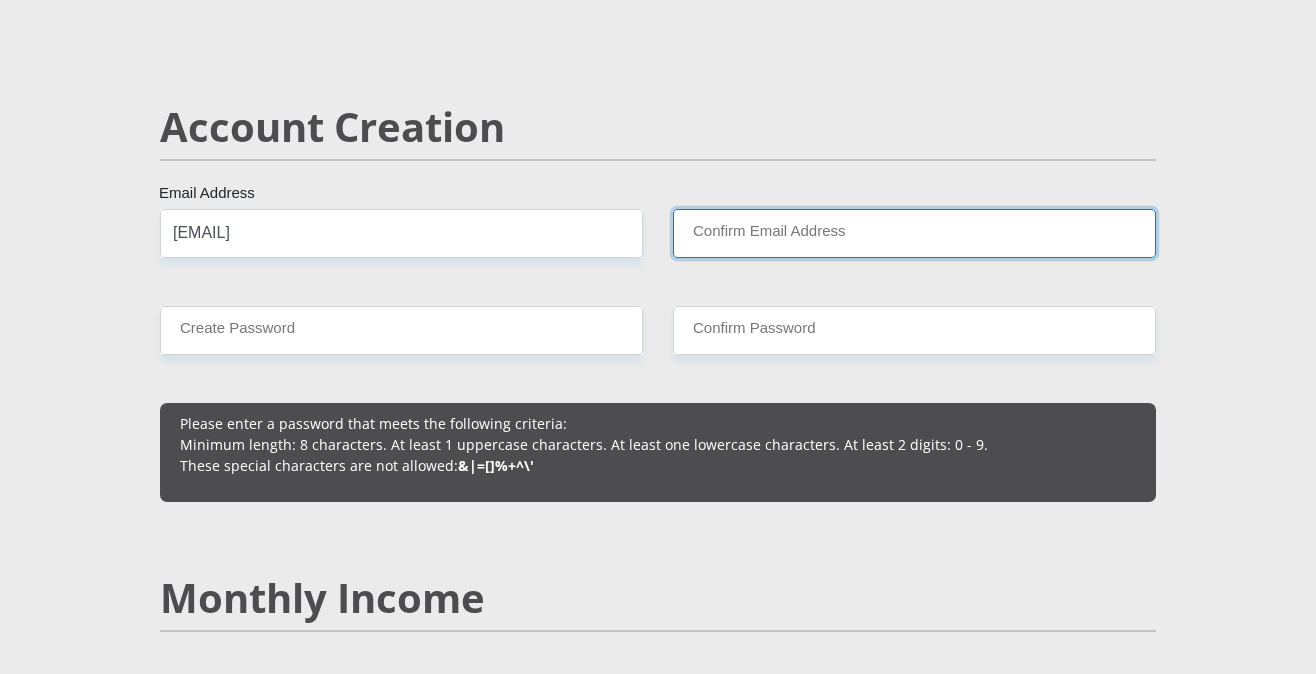 click on "Confirm Email Address" at bounding box center (914, 233) 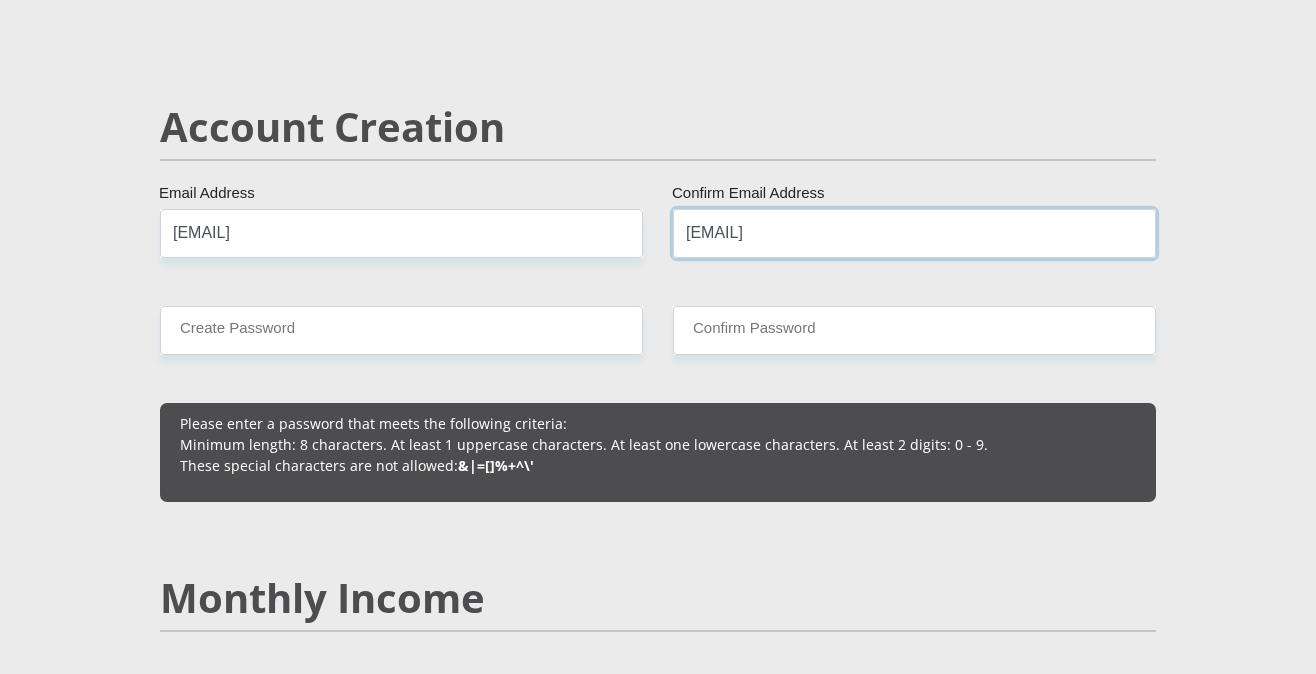 type on "[EMAIL]" 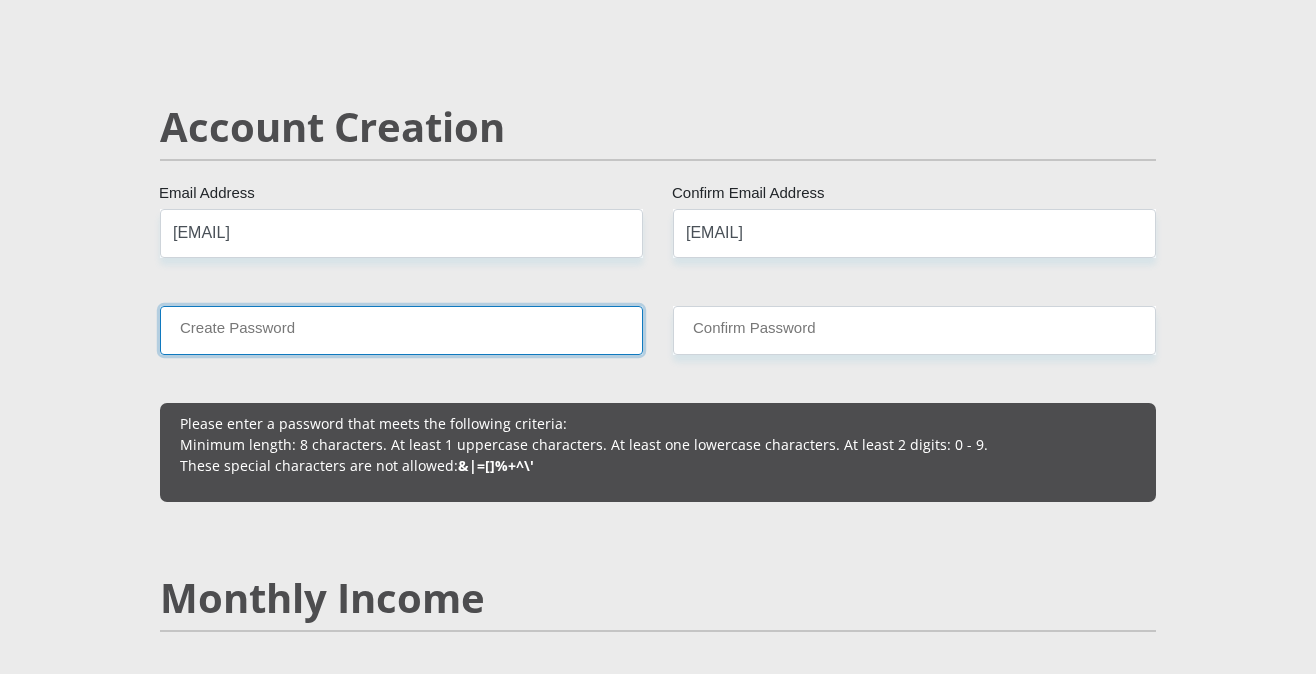 click on "Create Password" at bounding box center (401, 330) 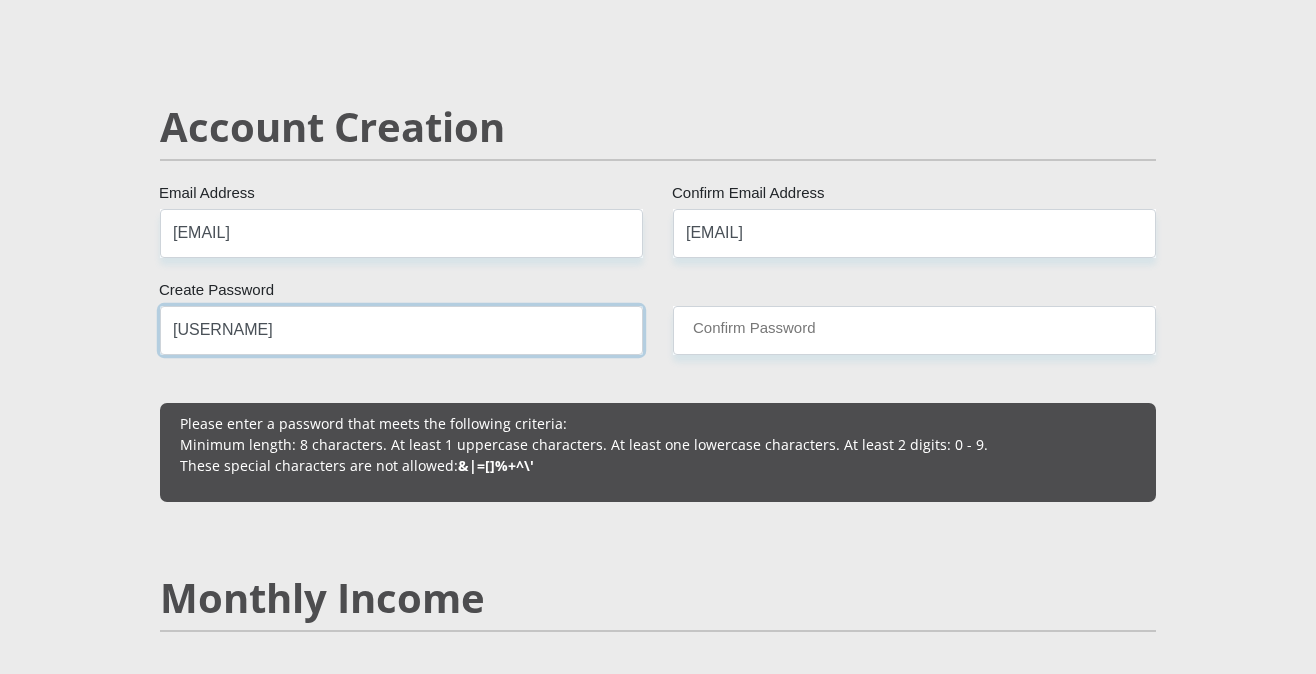 type on "[USERNAME]" 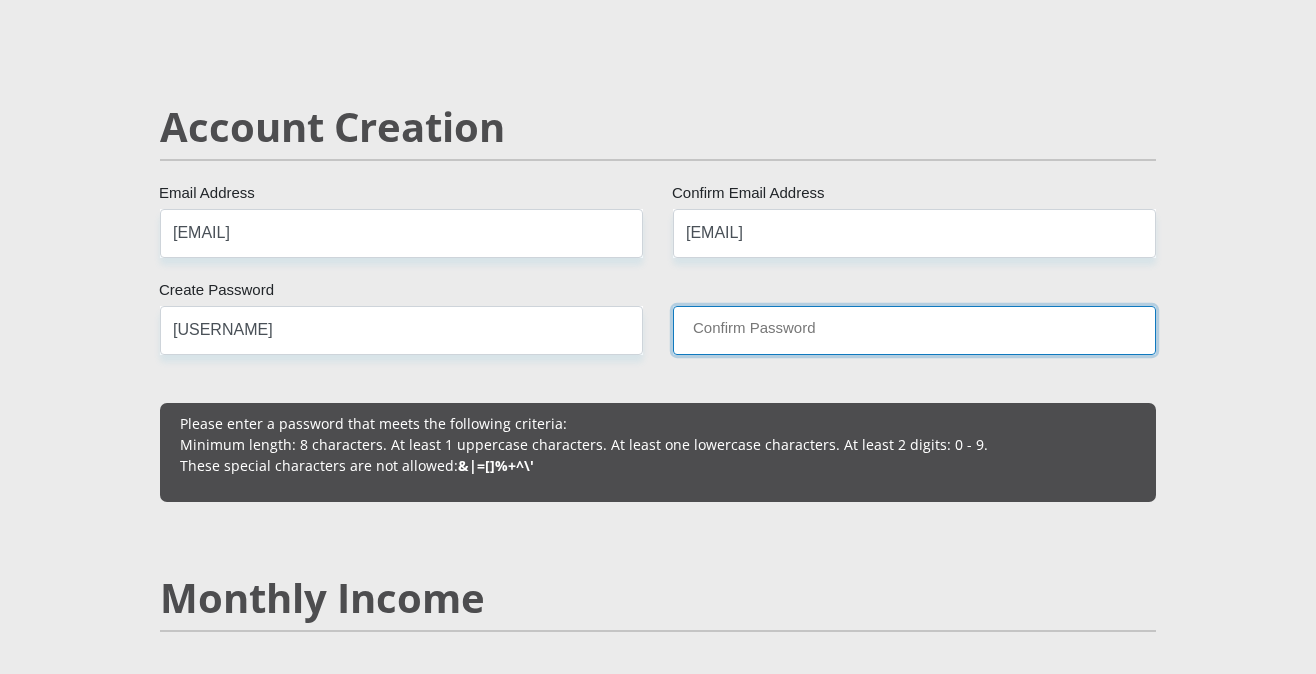 click on "Confirm Password" at bounding box center [914, 330] 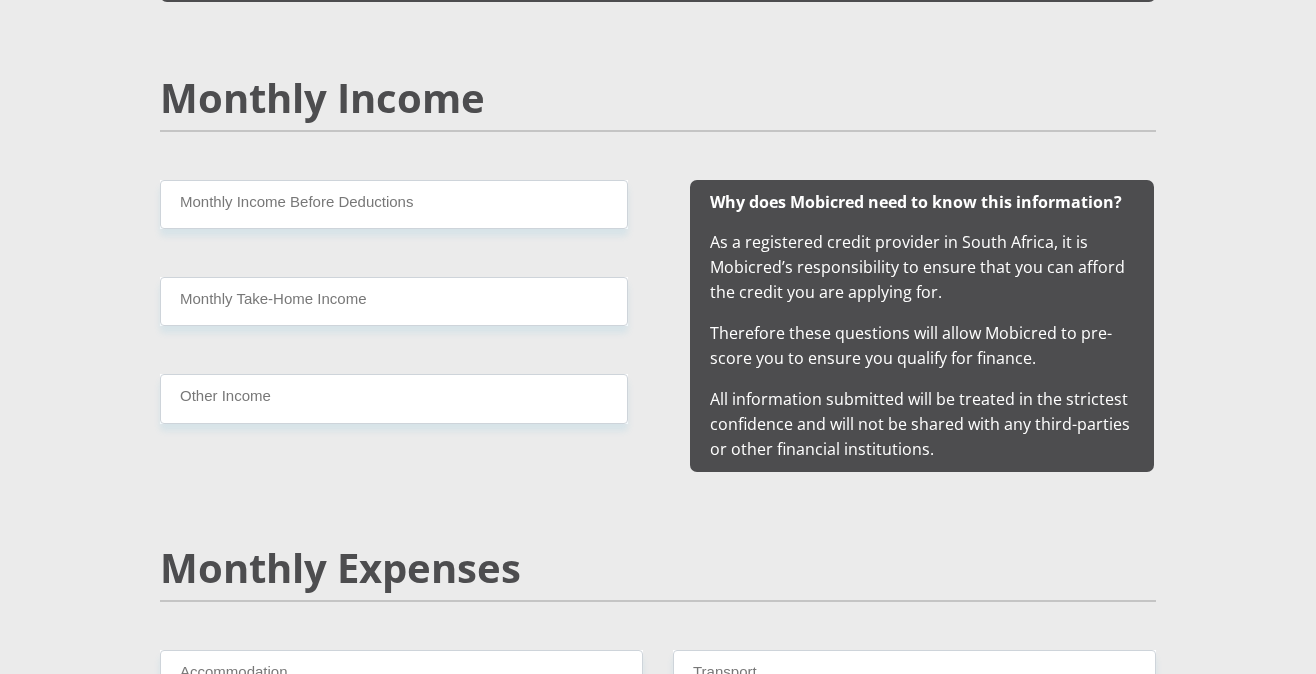 scroll, scrollTop: 1865, scrollLeft: 0, axis: vertical 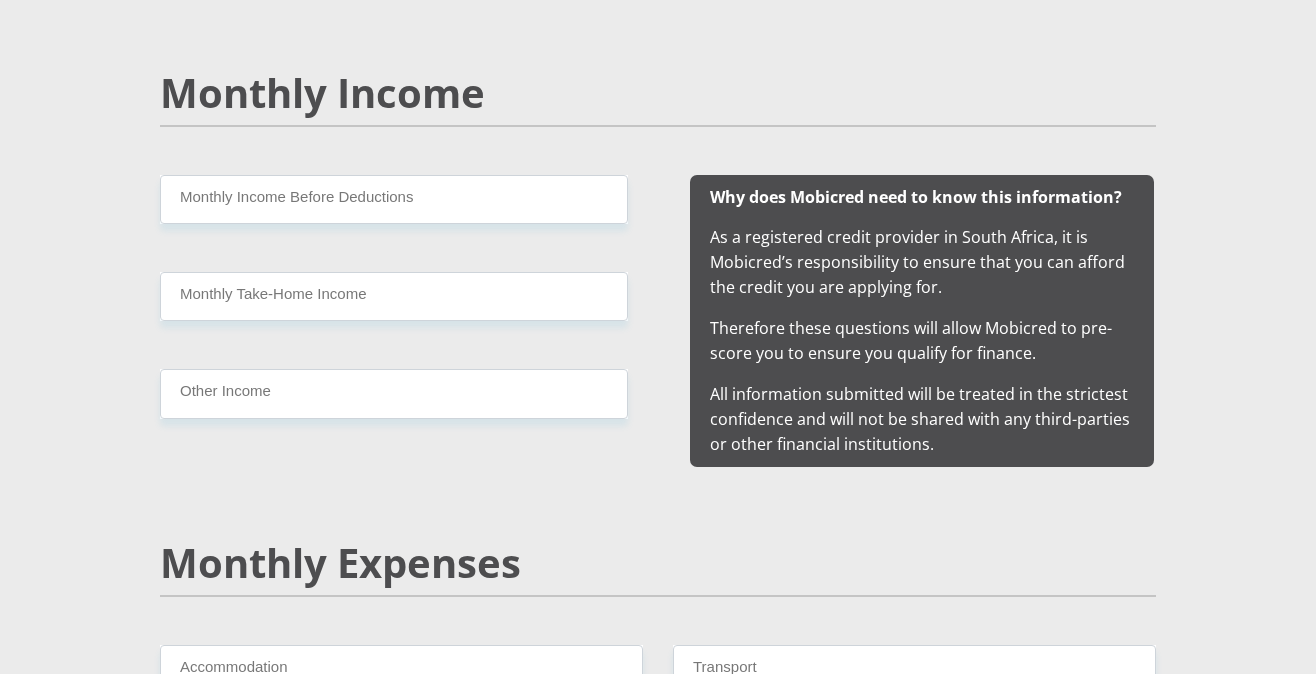 type on "[USERNAME]" 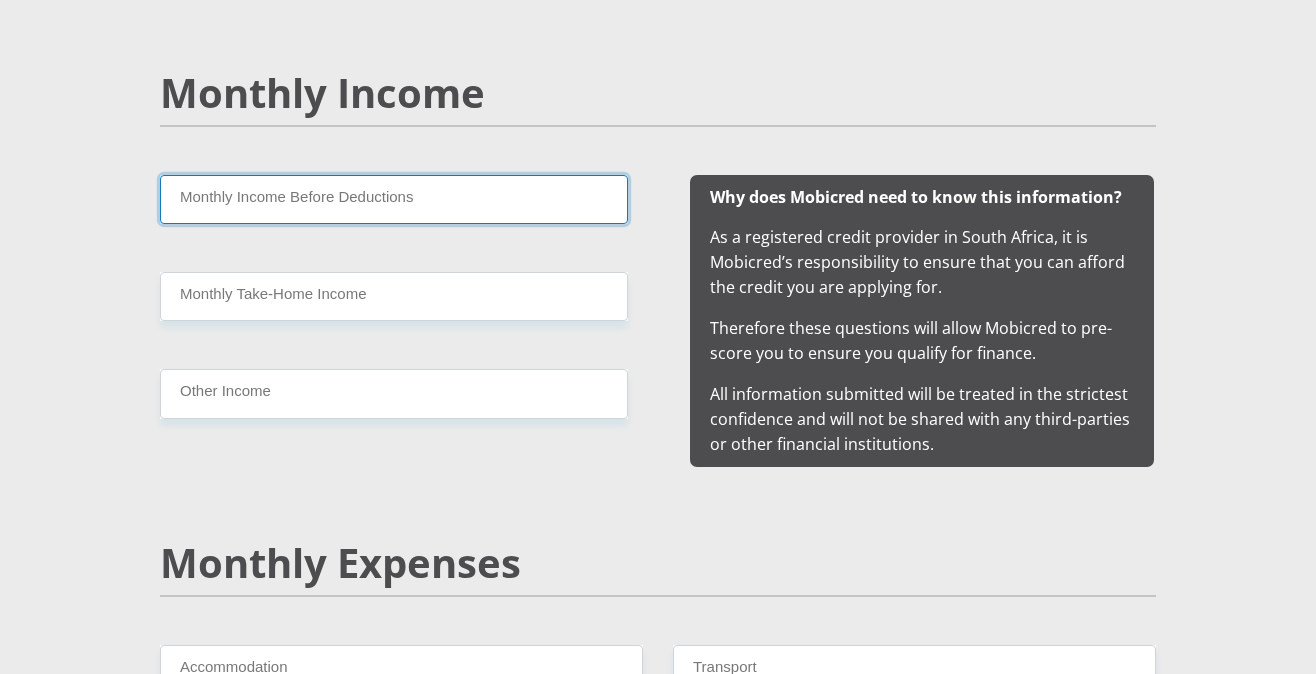 click on "Monthly Income Before Deductions" at bounding box center [394, 199] 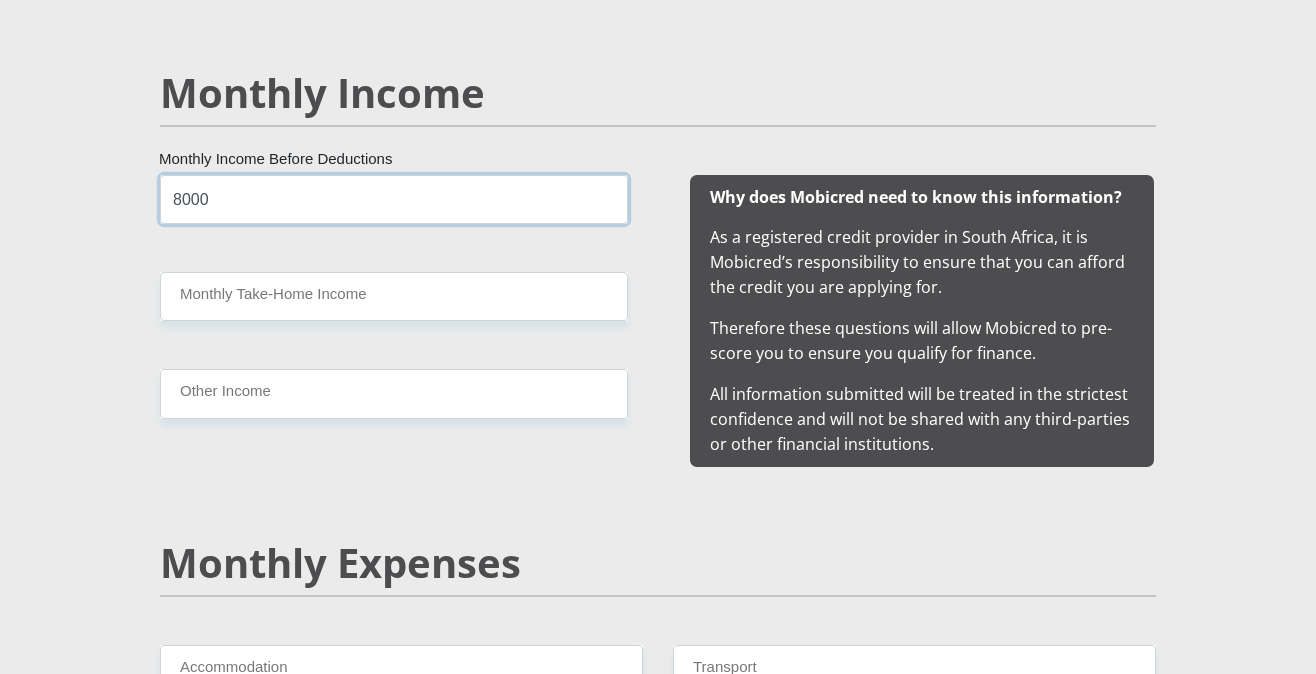 type on "8000" 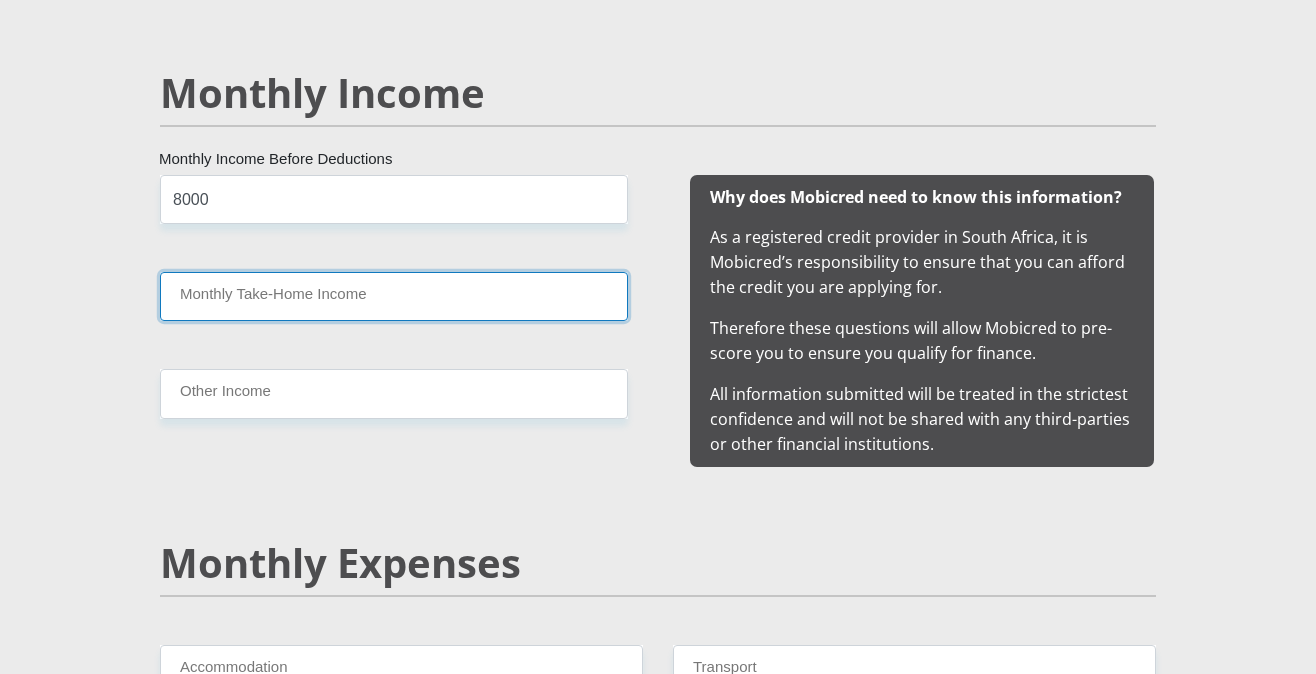 click on "Monthly Take-Home Income" at bounding box center [394, 296] 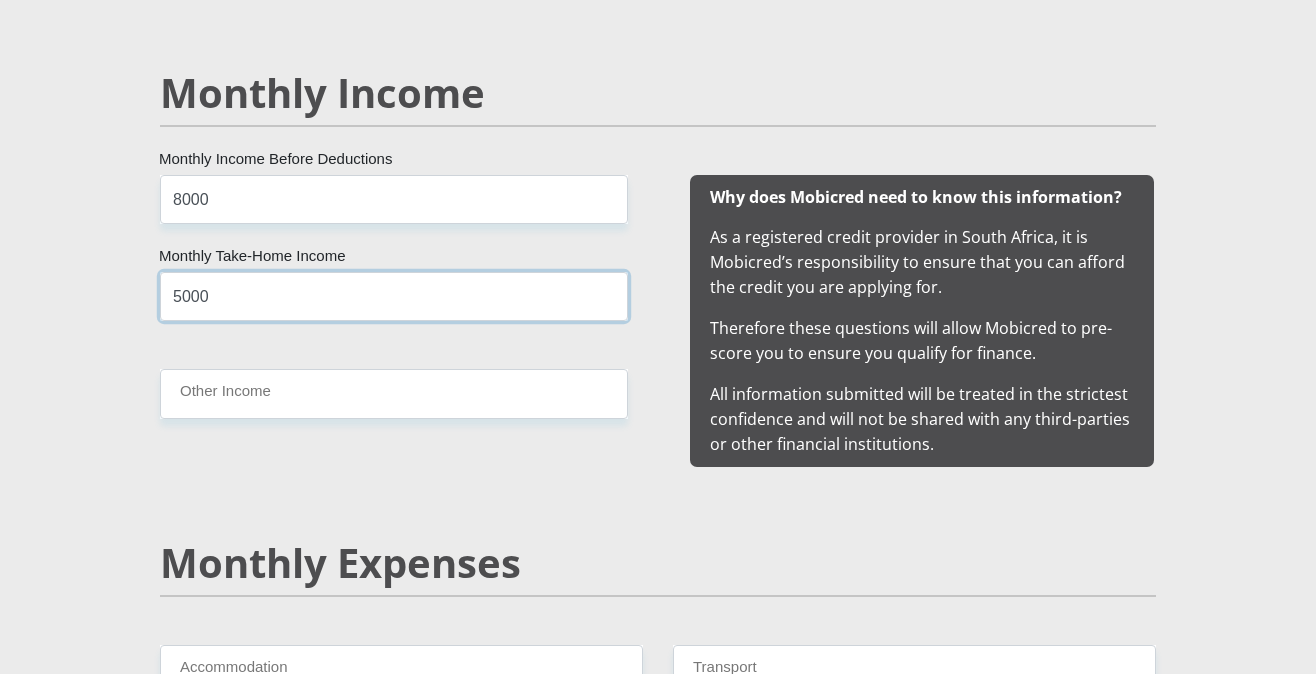 type on "5000" 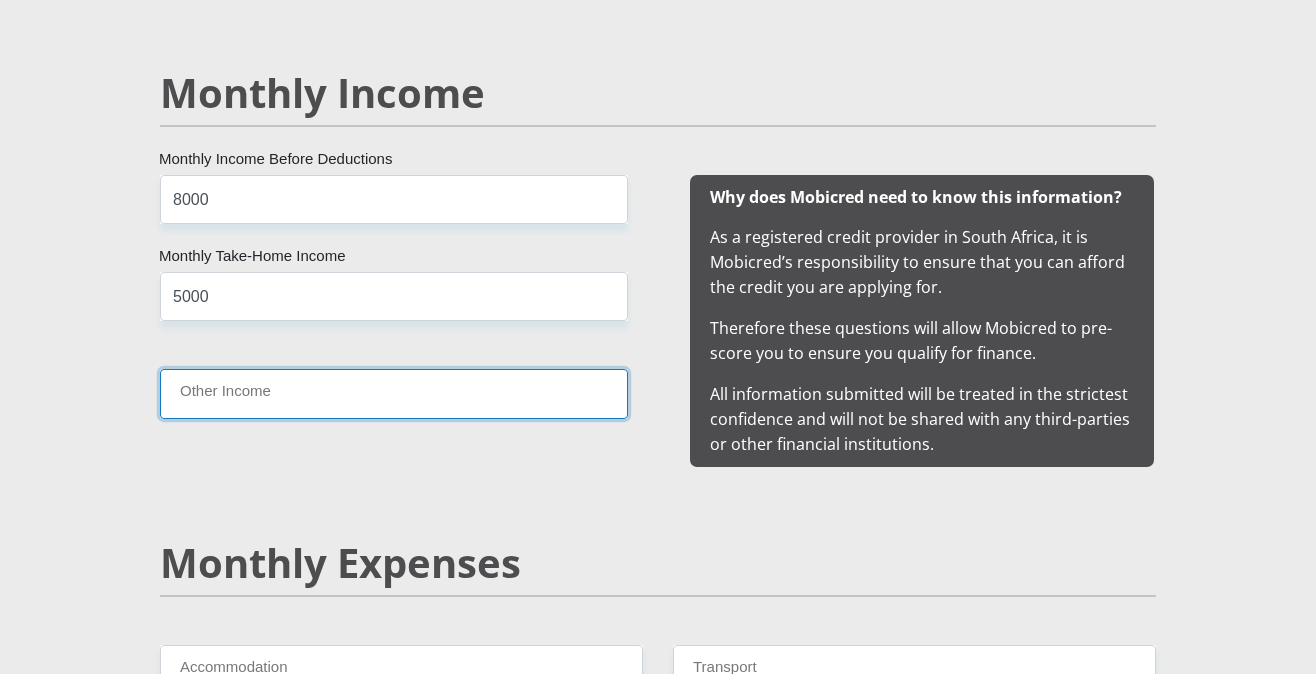 click on "Other Income" at bounding box center [394, 393] 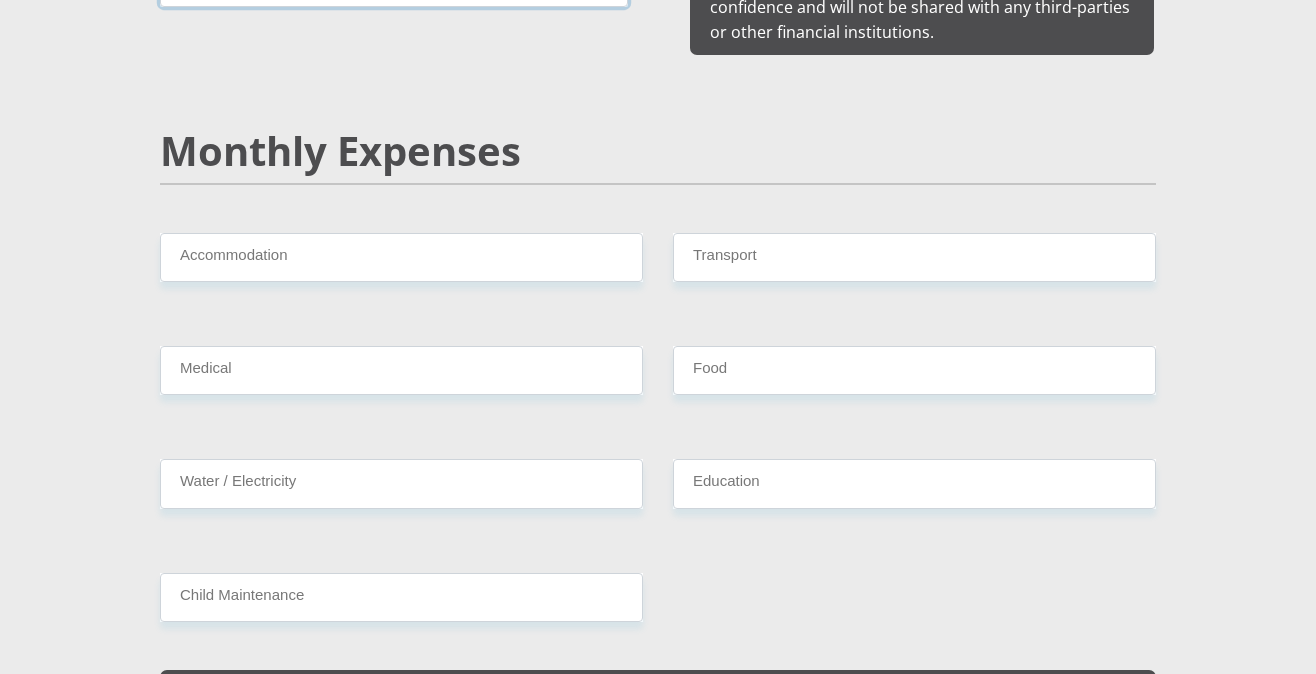 scroll, scrollTop: 2292, scrollLeft: 0, axis: vertical 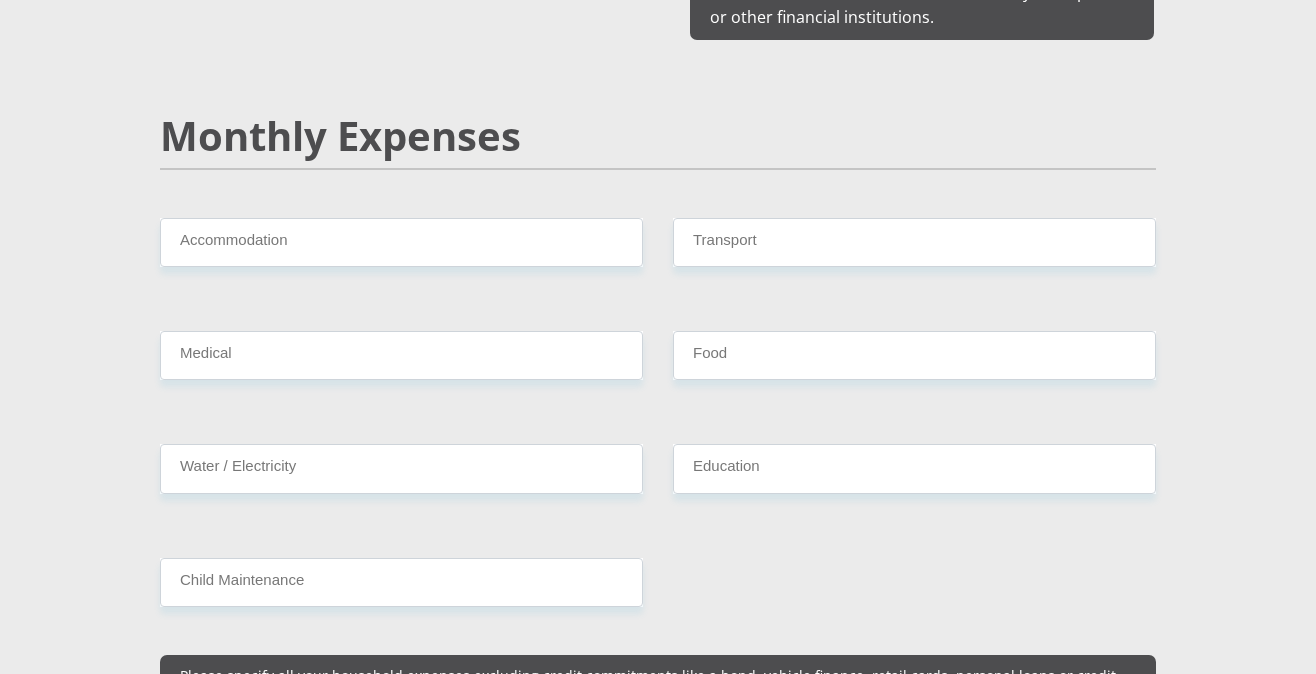 type on "0" 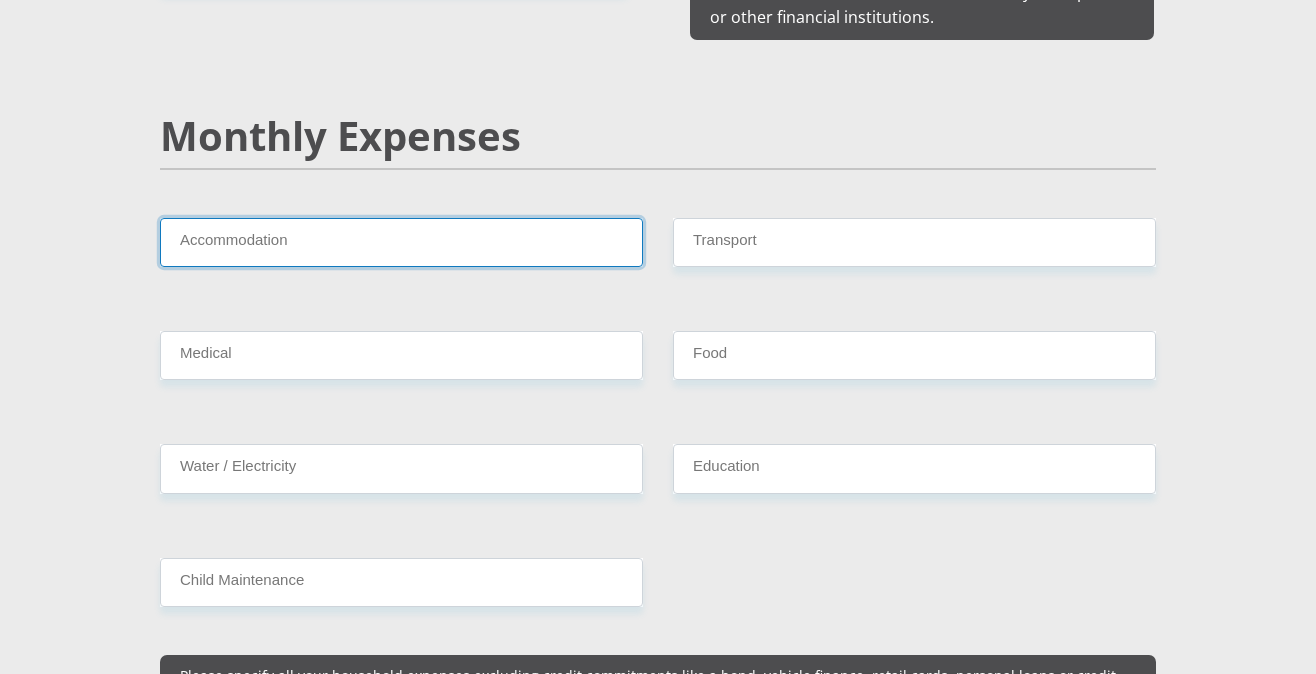click on "Accommodation" at bounding box center (401, 242) 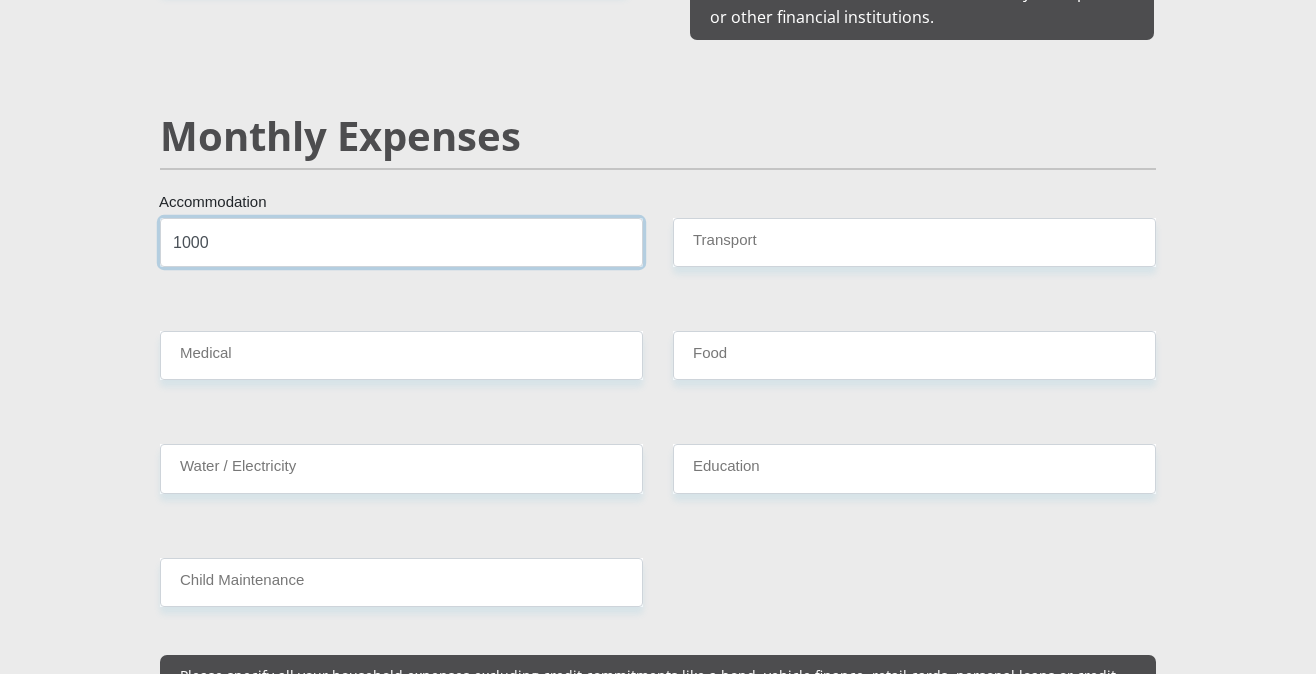 type on "1000" 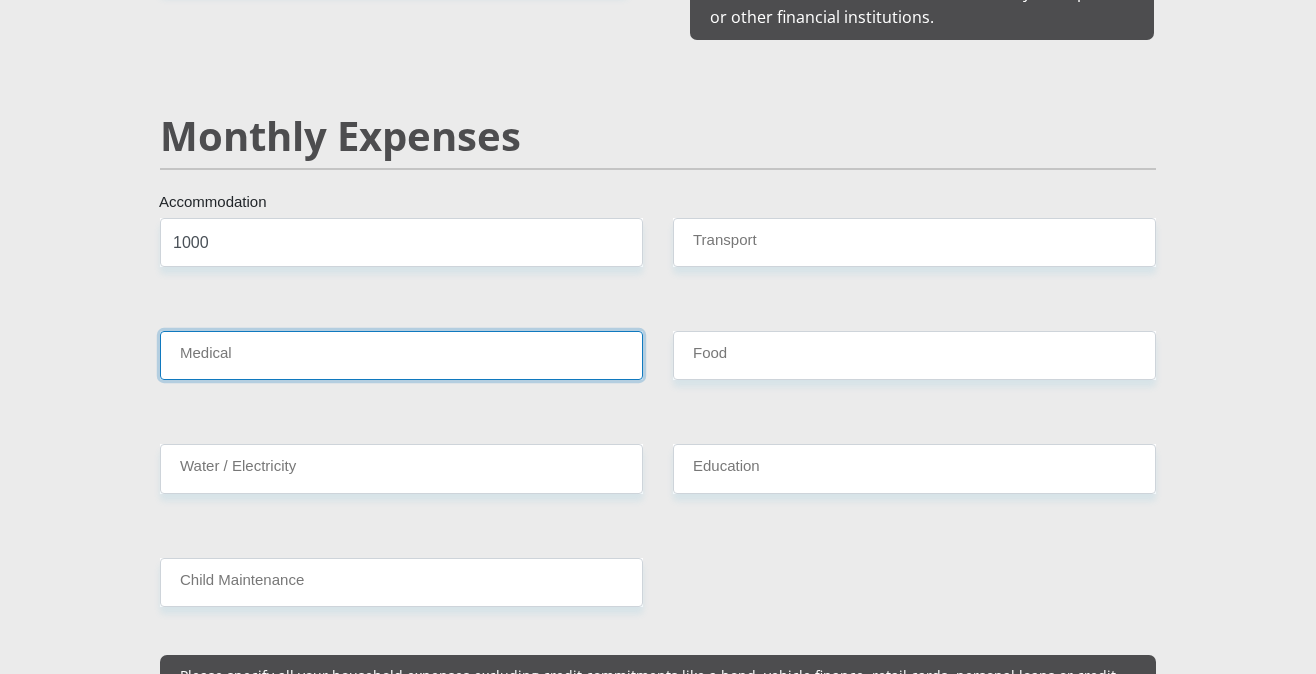 click on "Medical" at bounding box center [401, 355] 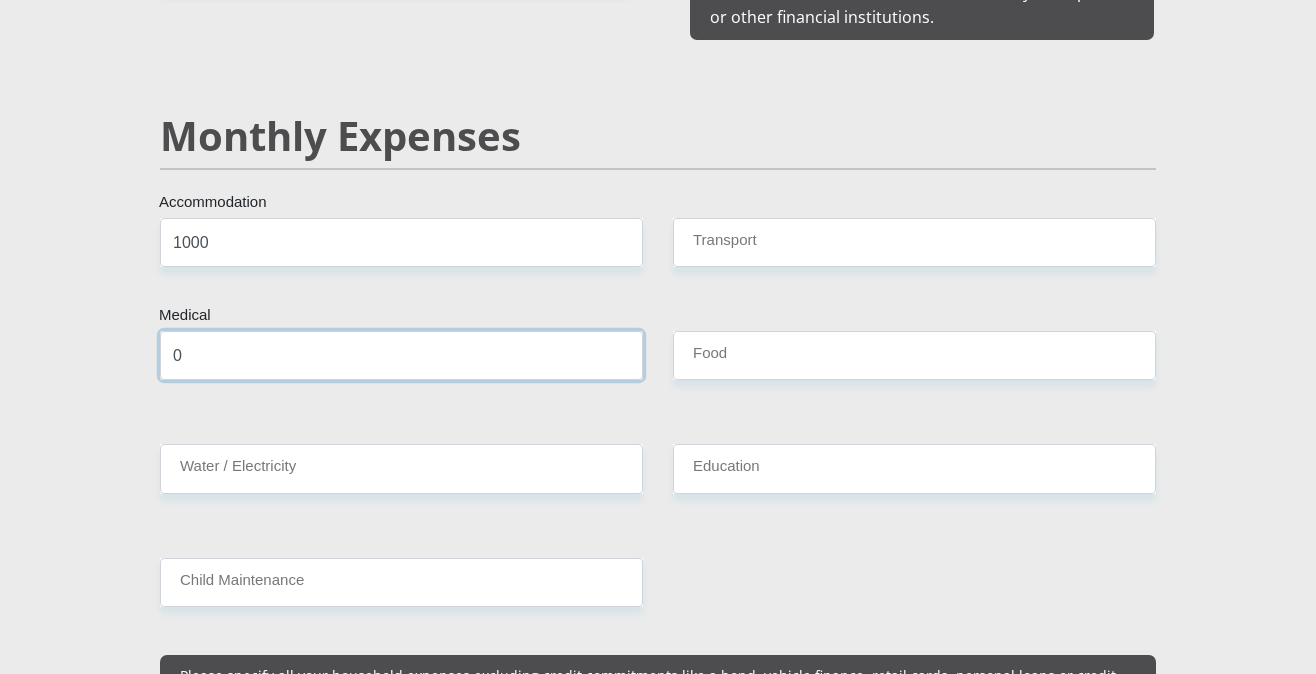 type on "0" 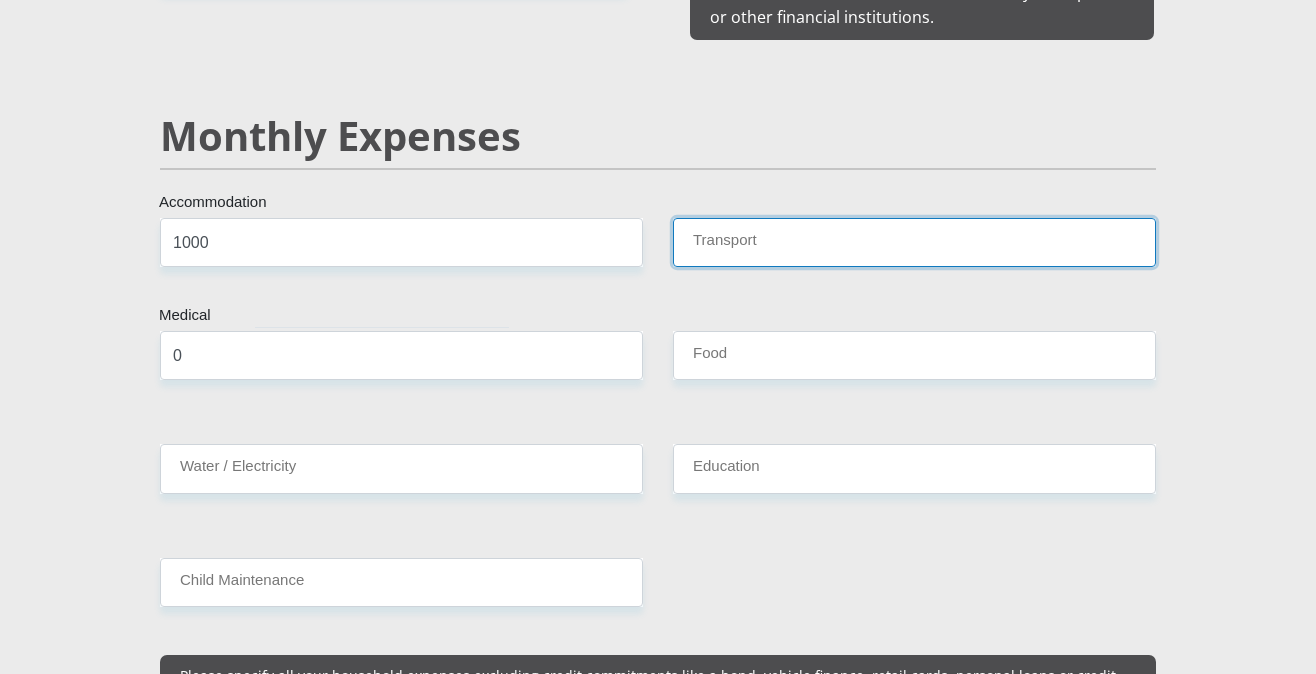 click on "Transport" at bounding box center (914, 242) 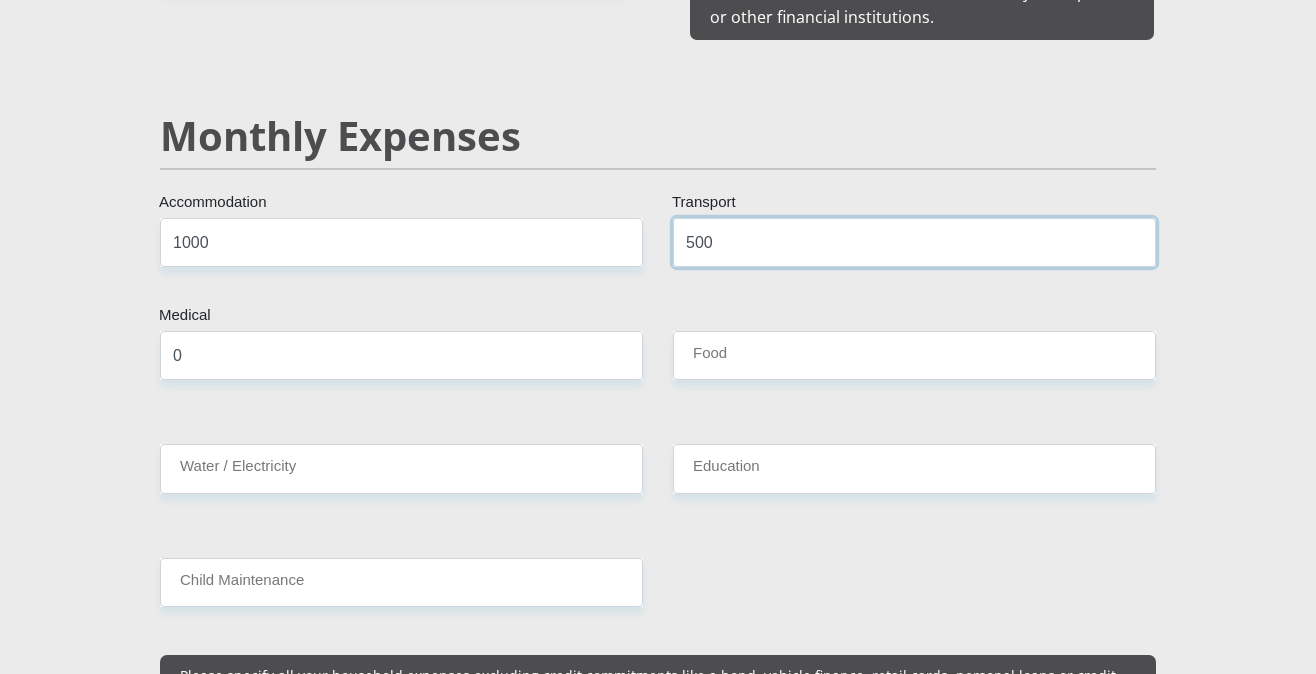 type on "500" 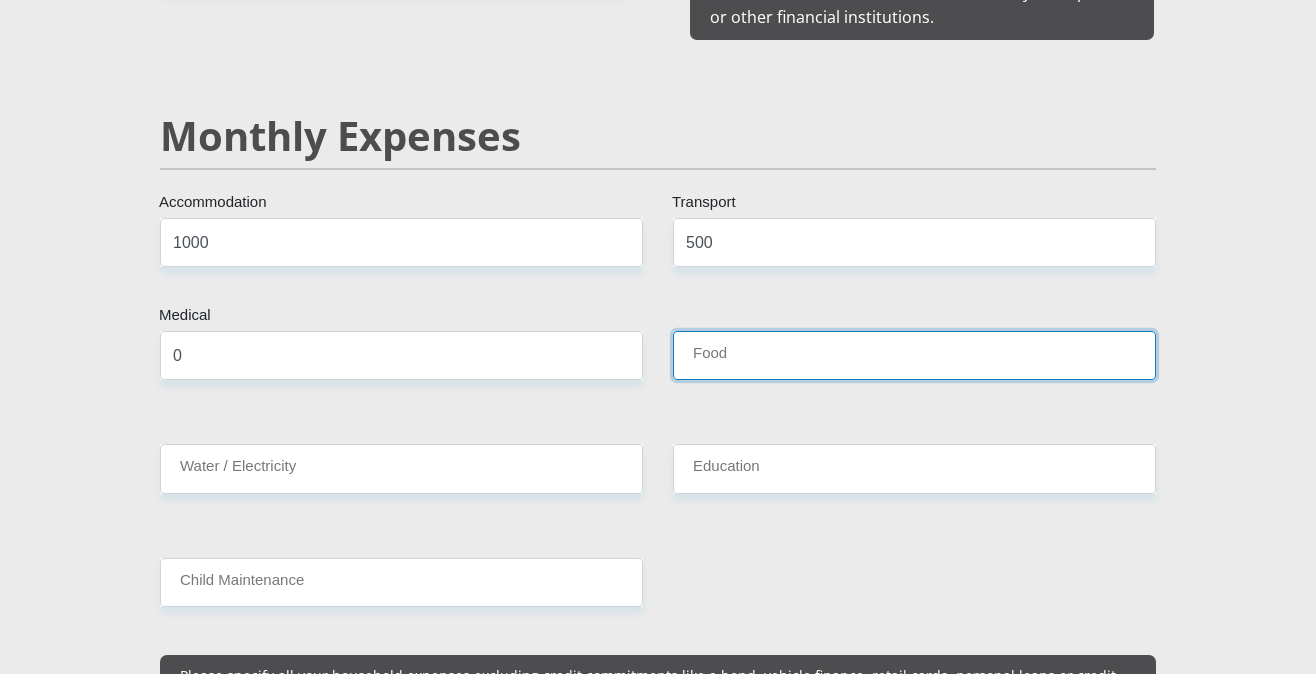 click on "Food" at bounding box center (914, 355) 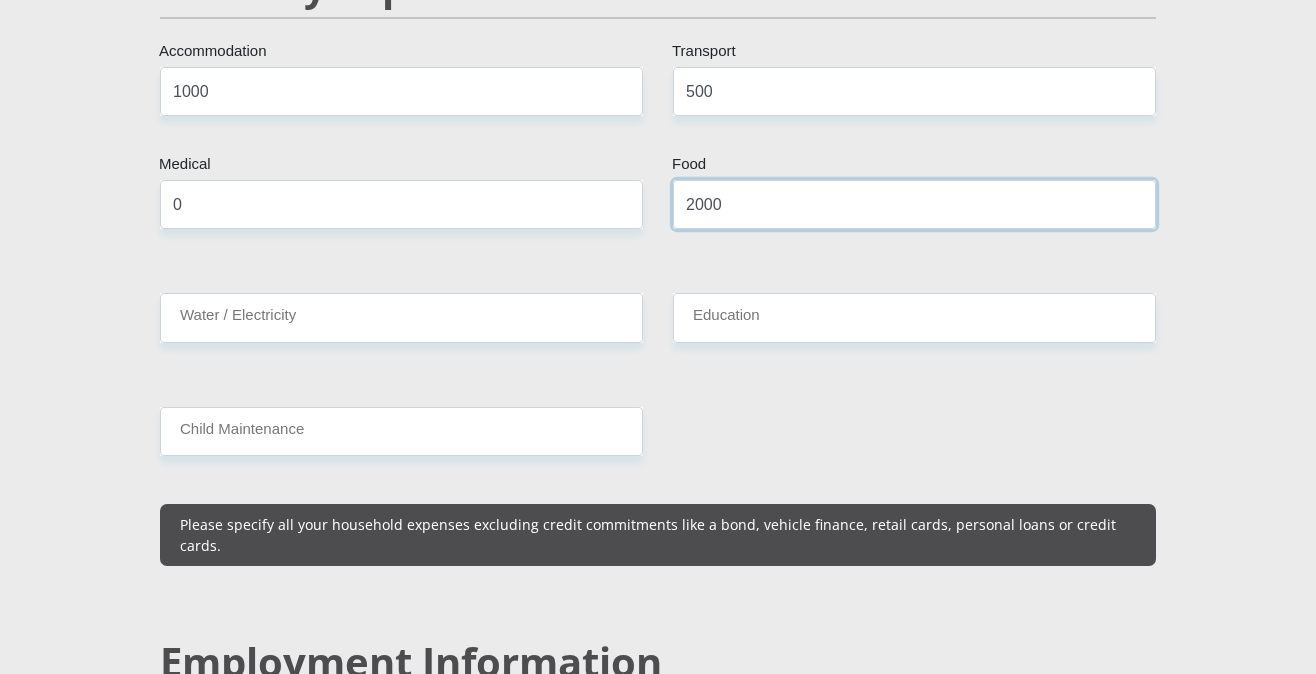 scroll, scrollTop: 2448, scrollLeft: 0, axis: vertical 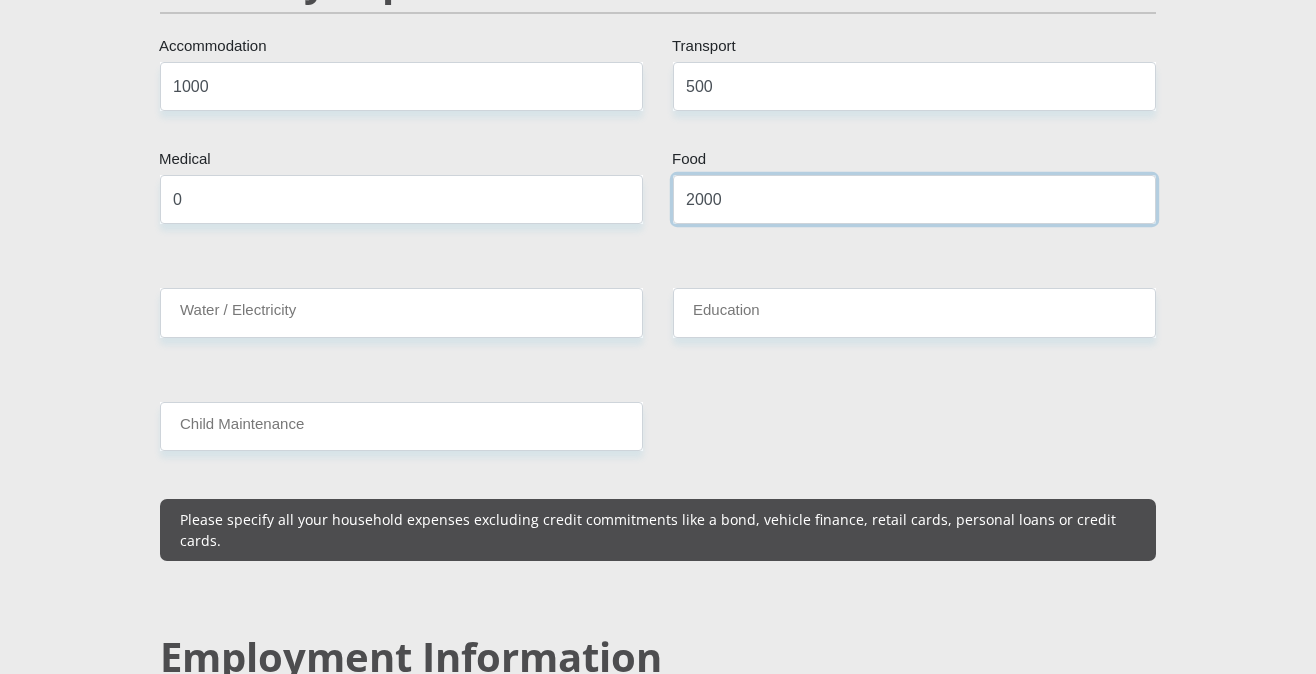 type on "2000" 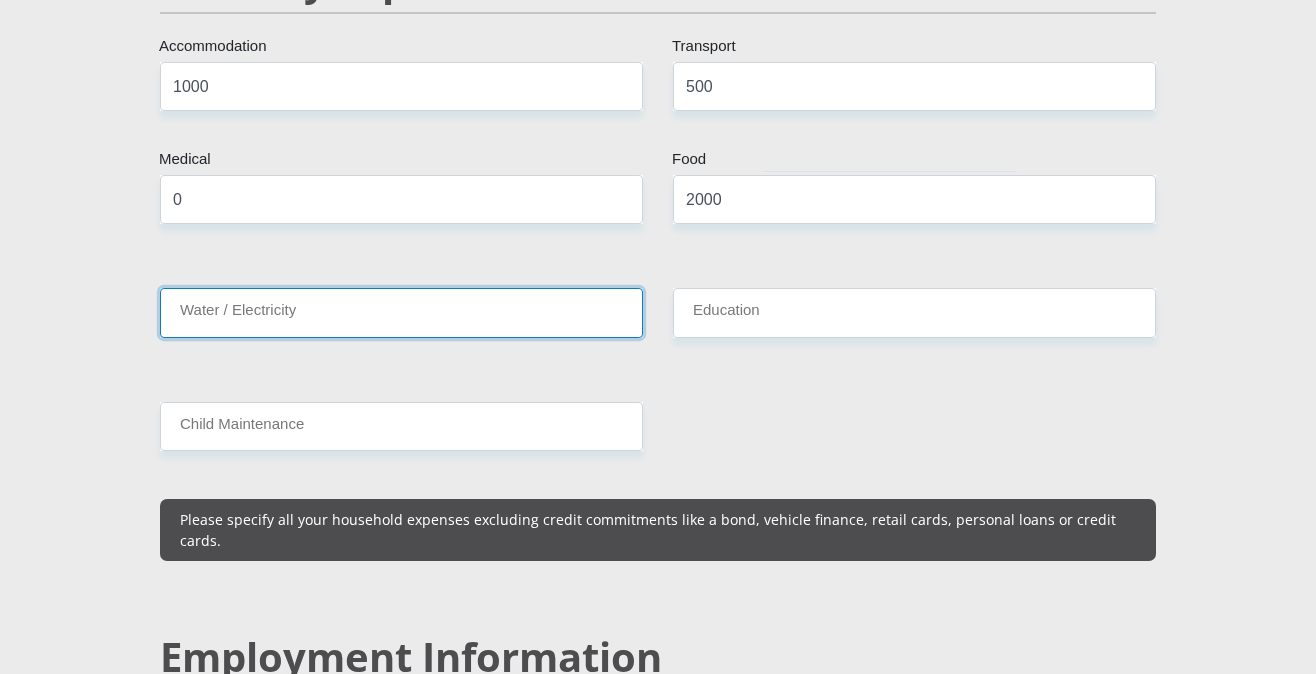 click on "Water / Electricity" at bounding box center [401, 312] 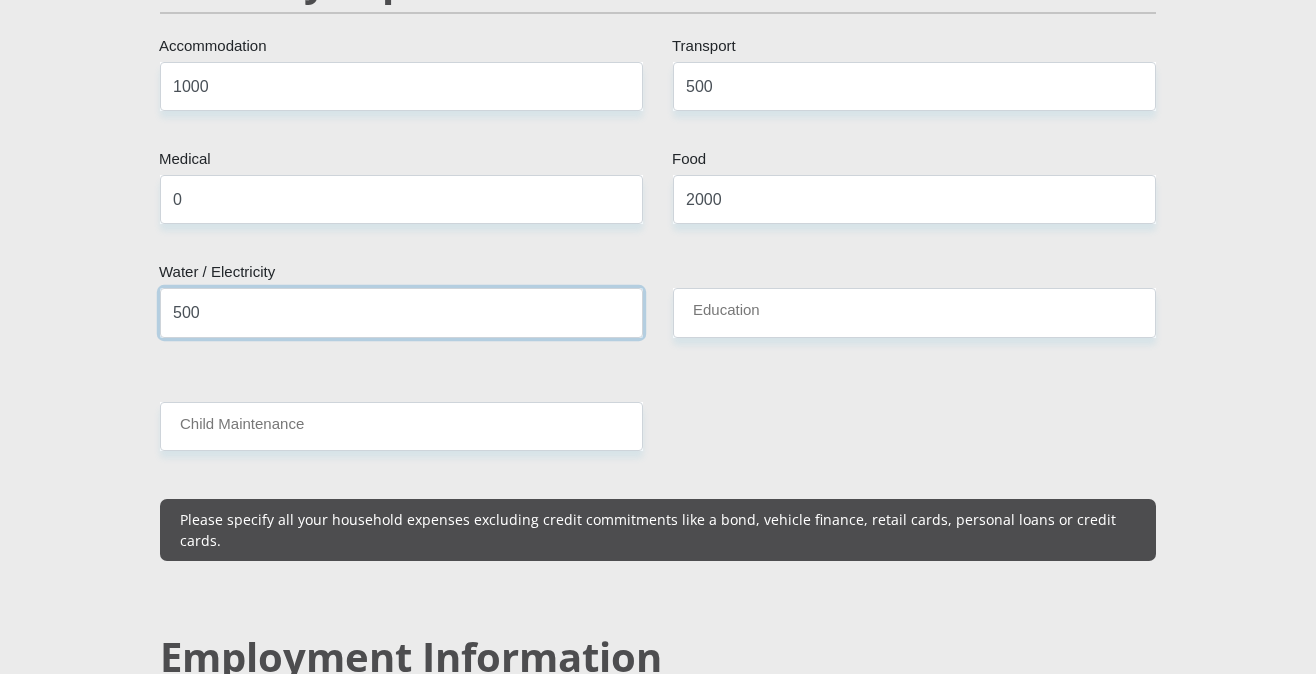 type on "500" 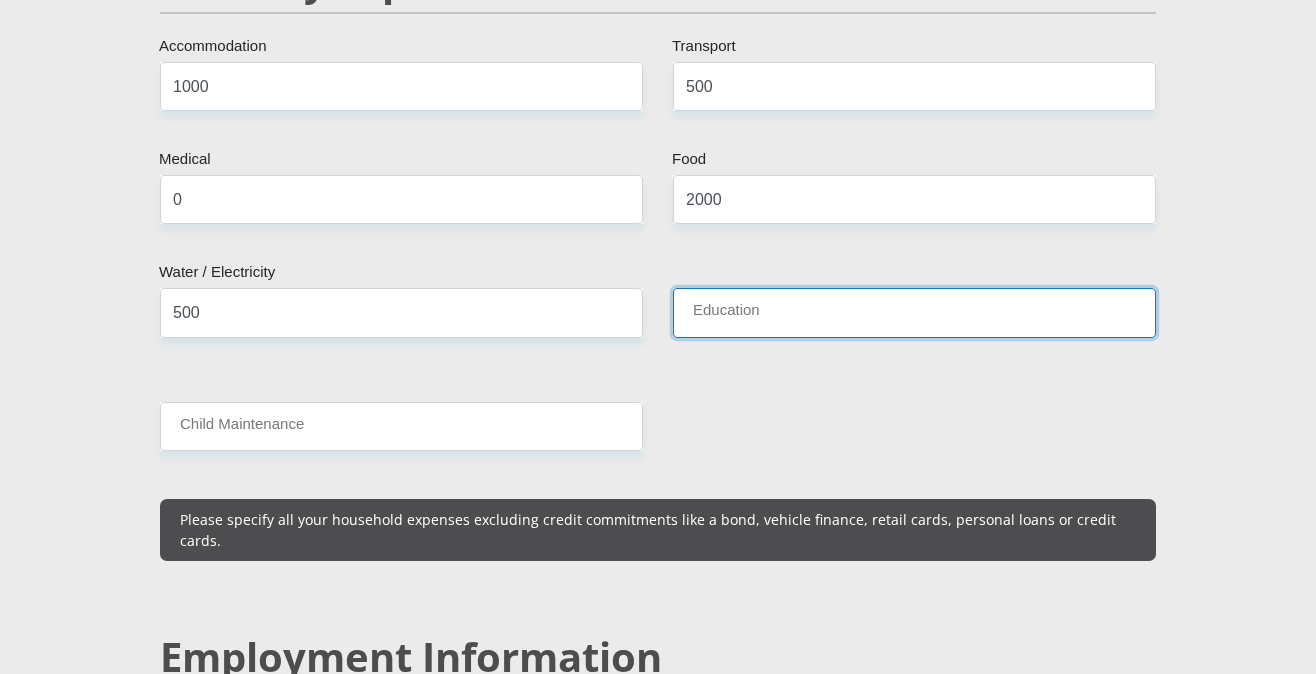 click on "Education" at bounding box center (914, 312) 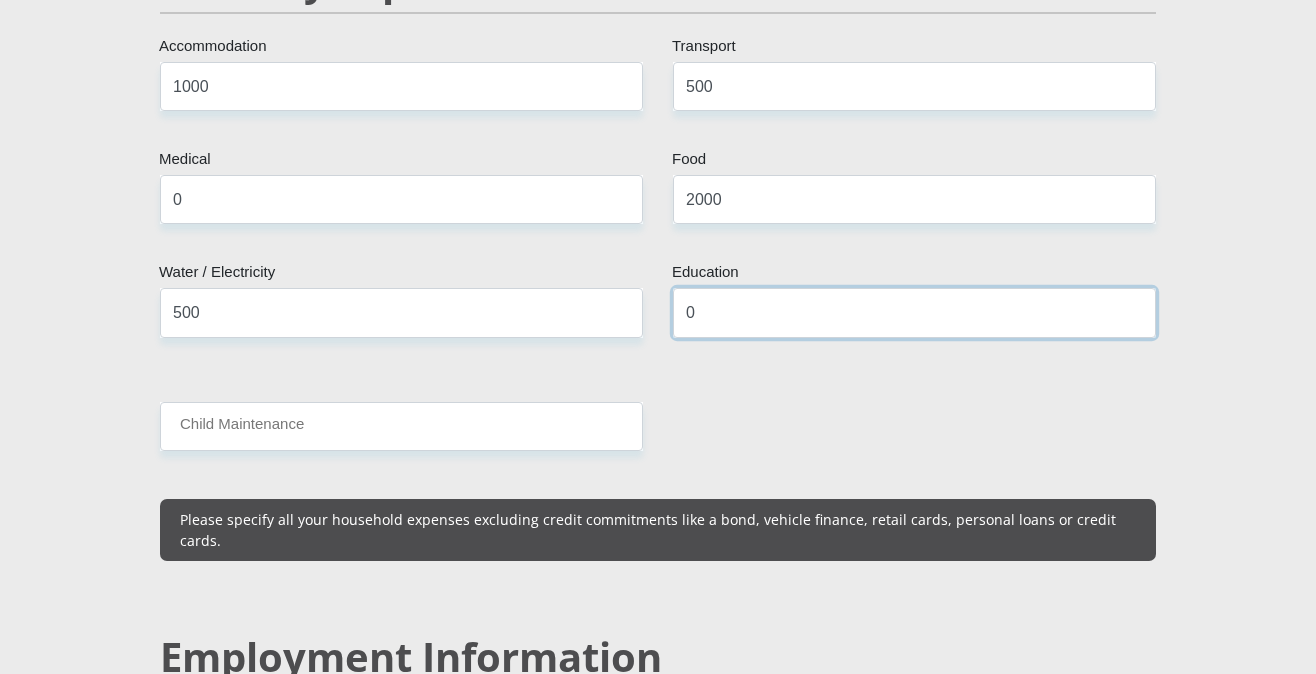 type on "0" 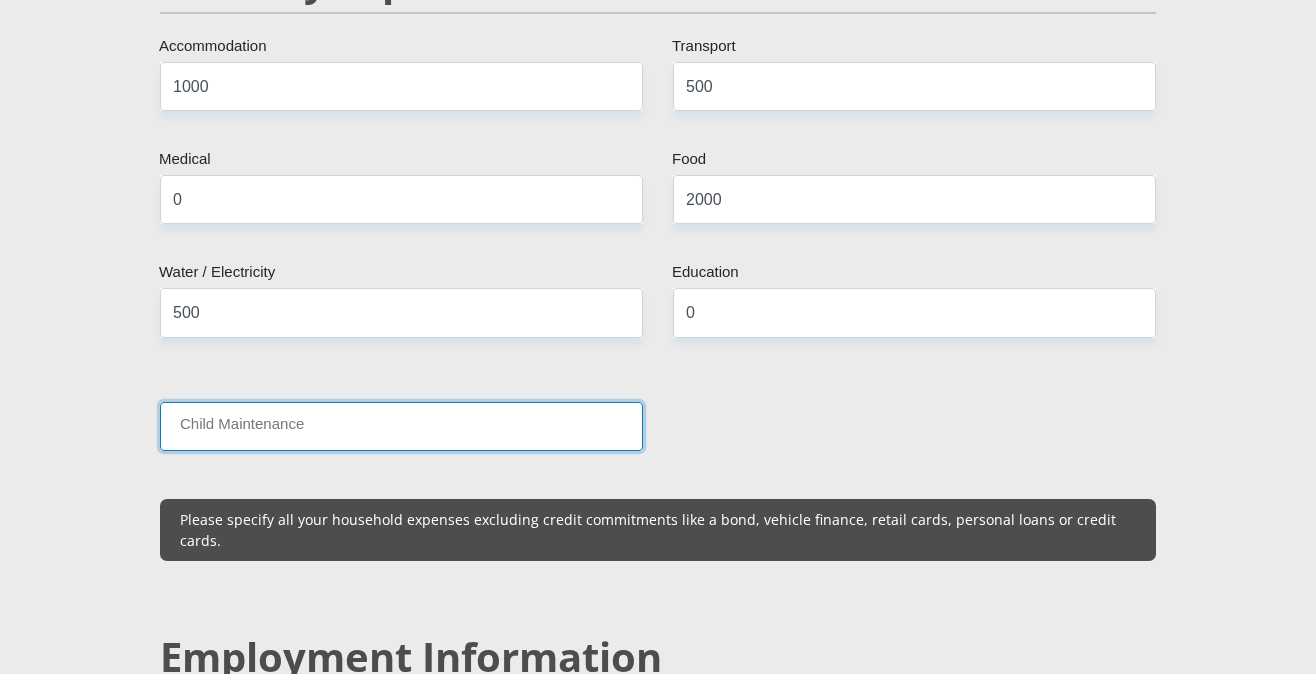 click on "Child Maintenance" at bounding box center [401, 426] 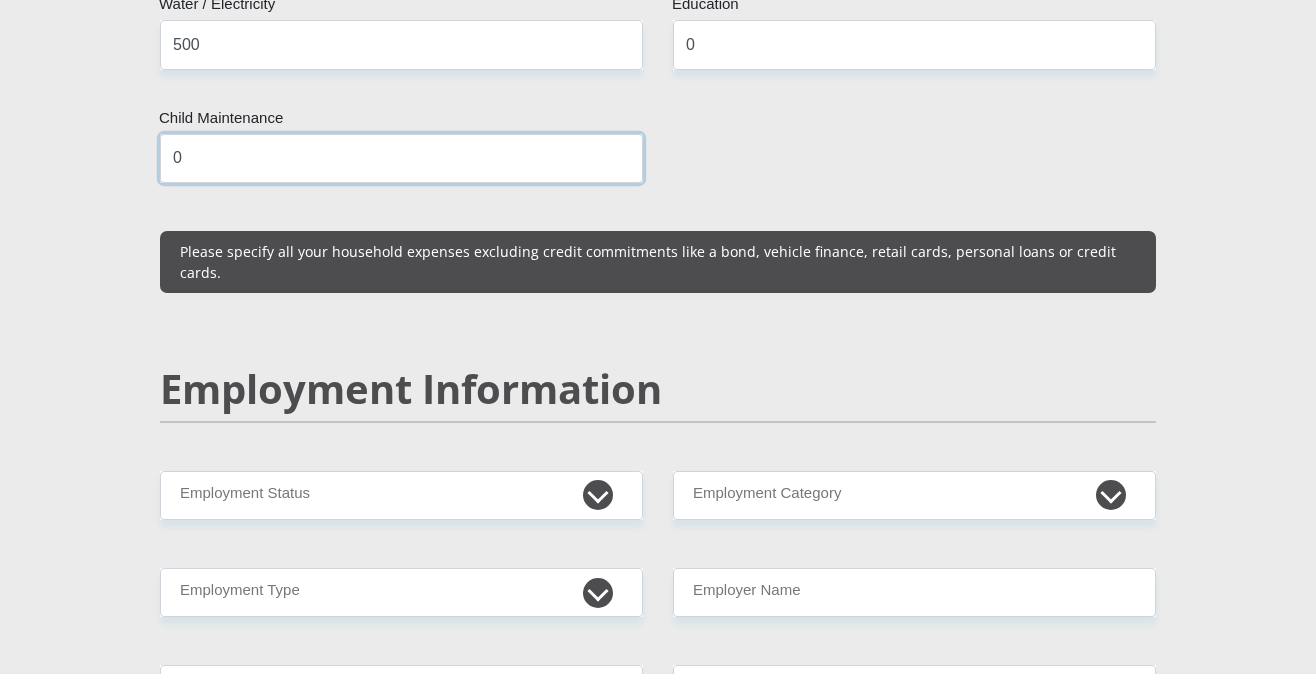 scroll, scrollTop: 2737, scrollLeft: 0, axis: vertical 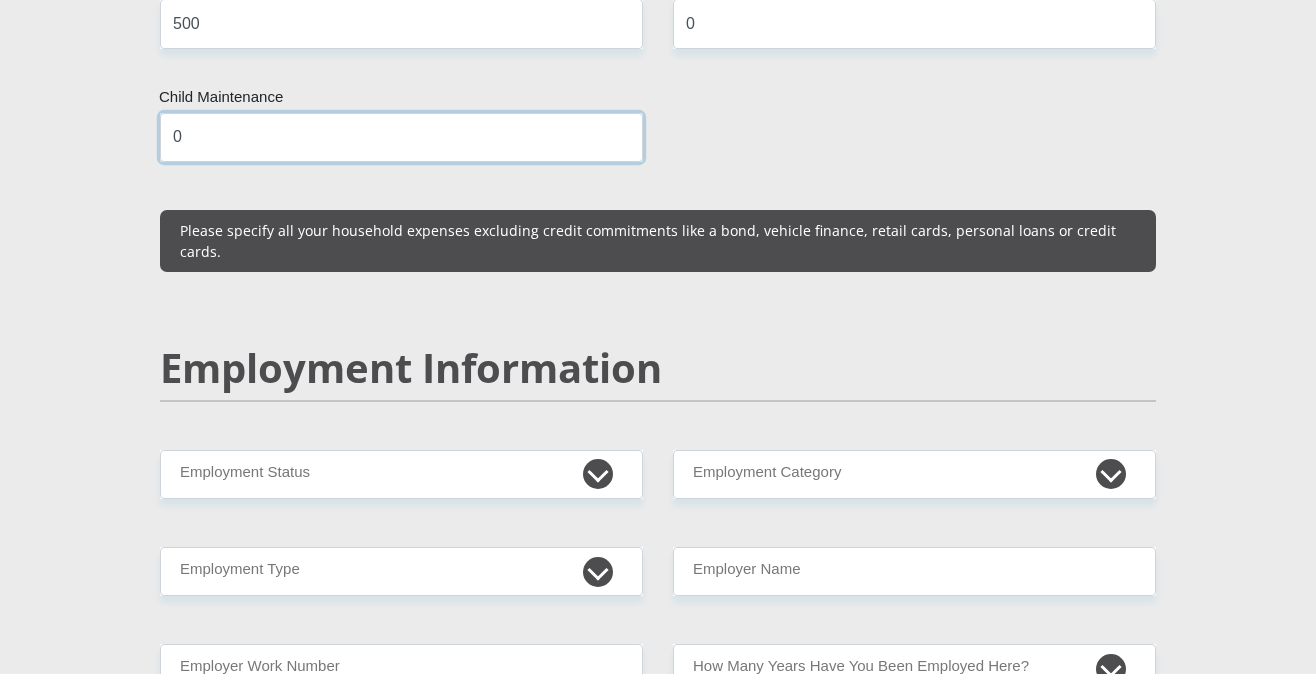 type on "0" 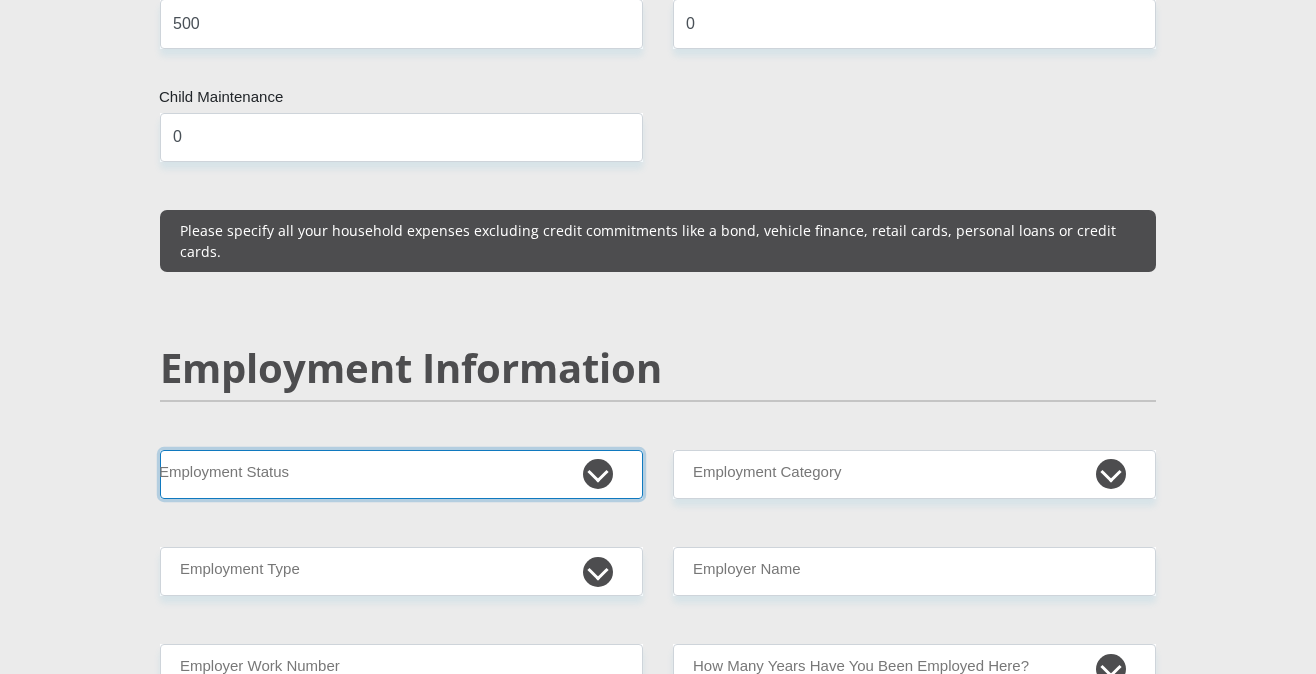 click on "Permanent/Full-time
Part-time/Casual
Contract Worker
Self-Employed
Housewife
Retired
Student
Medically Boarded
Disability
Unemployed" at bounding box center [401, 474] 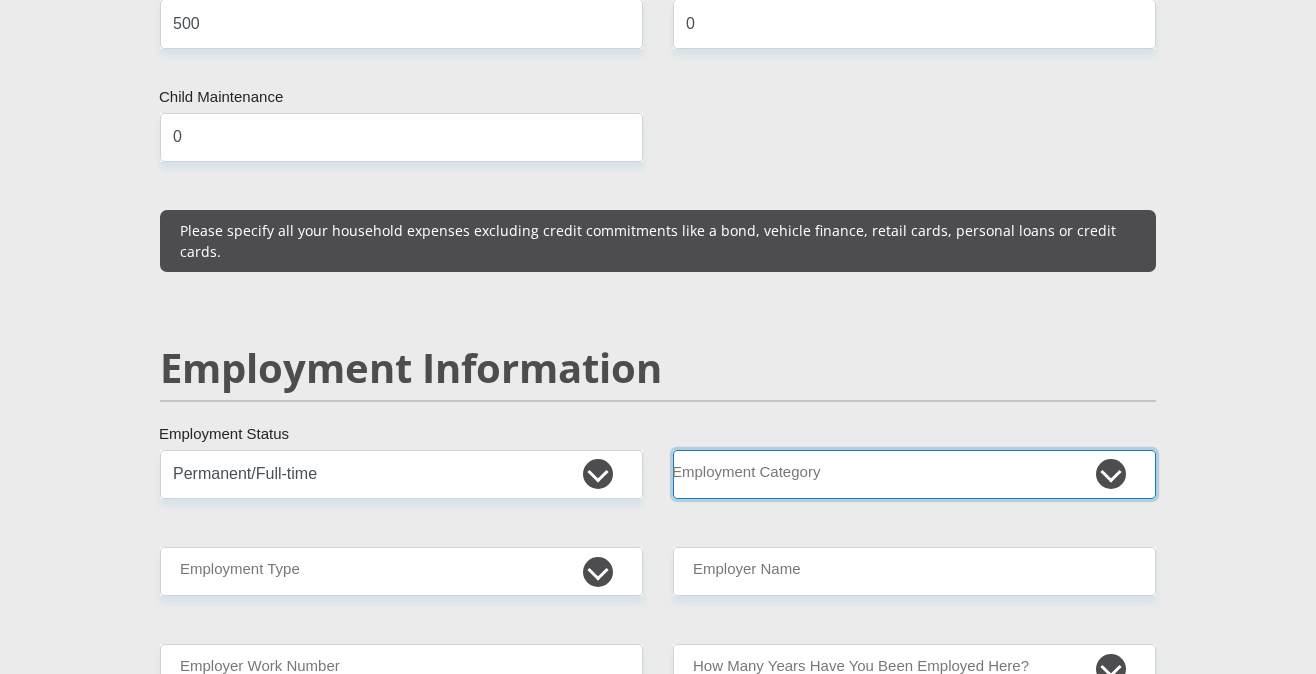 click on "AGRICULTURE
ALCOHOL & TOBACCO
CONSTRUCTION MATERIALS
METALLURGY
EQUIPMENT FOR RENEWABLE ENERGY
SPECIALIZED CONTRACTORS
CAR
GAMING (INCL. INTERNET
OTHER WHOLESALE
UNLICENSED PHARMACEUTICALS
CURRENCY EXCHANGE HOUSES
OTHER FINANCIAL INSTITUTIONS & INSURANCE
REAL ESTATE AGENTS
OIL & GAS
OTHER MATERIALS (E.G. IRON ORE)
PRECIOUS STONES & PRECIOUS METALS
POLITICAL ORGANIZATIONS
RELIGIOUS ORGANIZATIONS(NOT SECTS)
ACTI. HAVING BUSINESS DEAL WITH PUBLIC ADMINISTRATION
LAUNDROMATS" at bounding box center (914, 474) 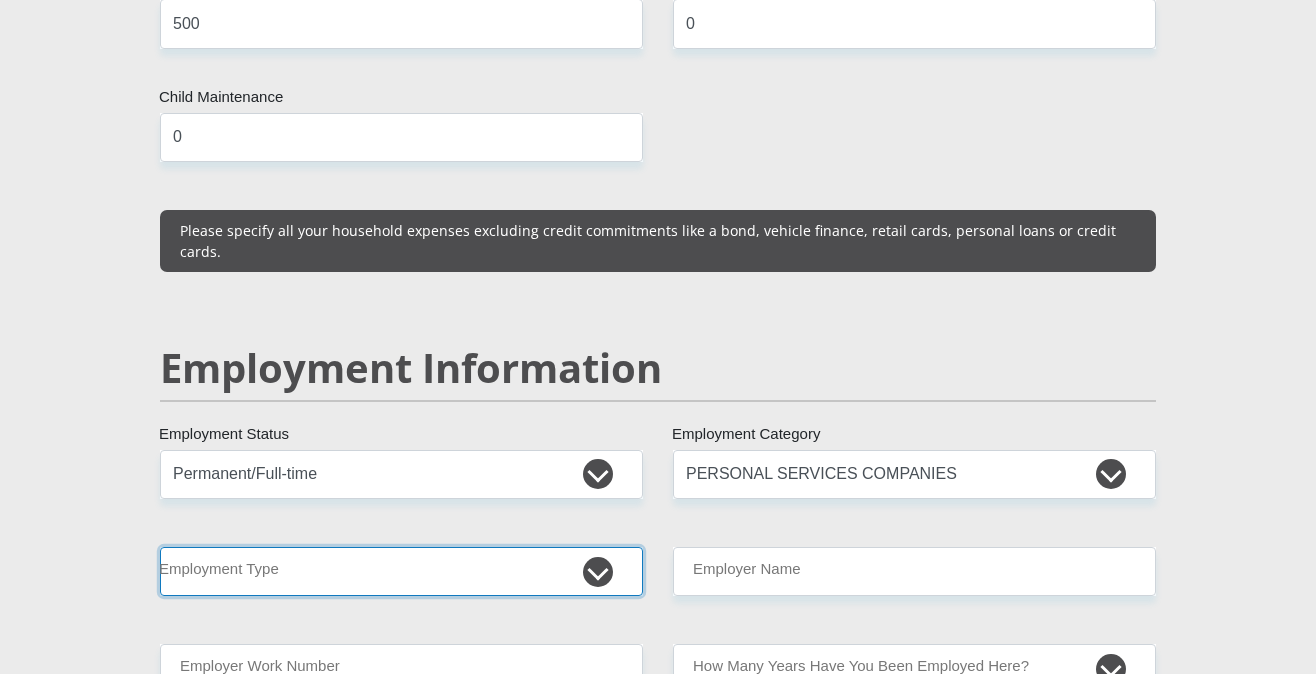 click on "College/Lecturer
Craft Seller
Creative
Driver
Executive
Farmer
Forces - Non Commissioned
Forces - Officer
Hawker
Housewife
Labourer
Licenced Professional
Manager
Miner
Non Licenced Professional
Office Staff/Clerk
Outside Worker
Pensioner
Permanent Teacher
Production/Manufacturing
Sales
Self-Employed
Semi-Professional Worker
Service Industry  Social Worker  Student" at bounding box center [401, 571] 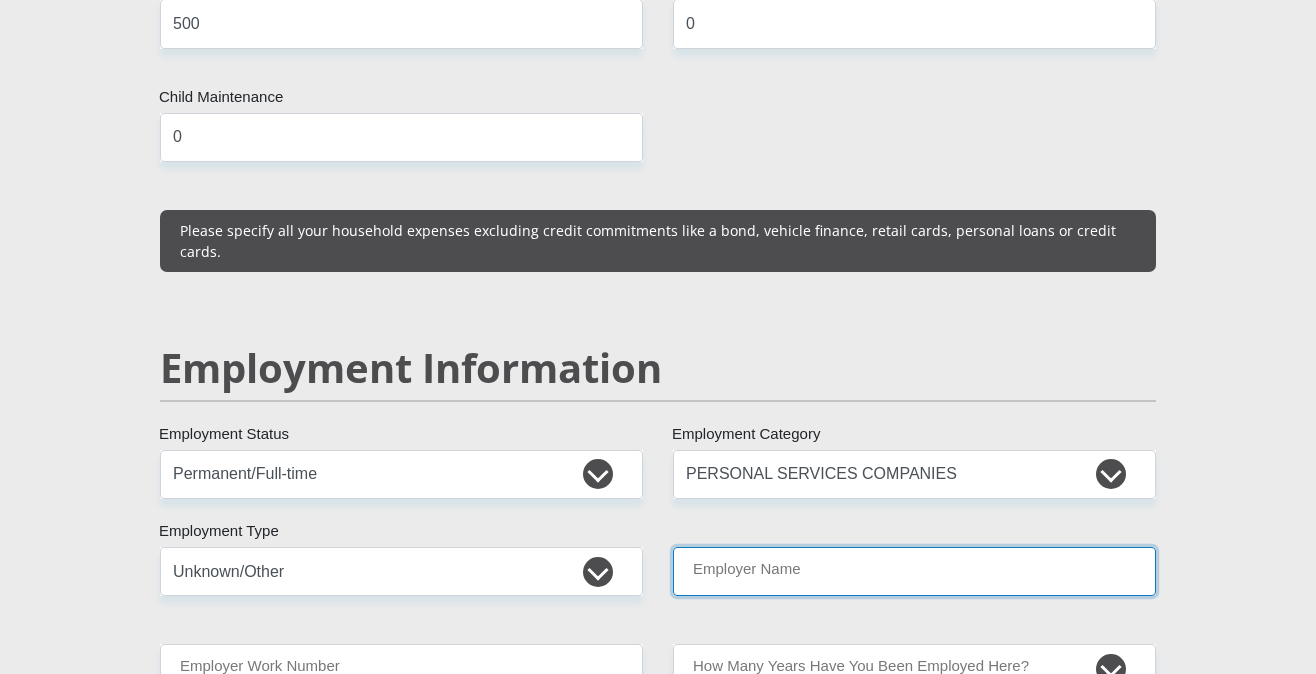 click on "Employer Name" at bounding box center (914, 571) 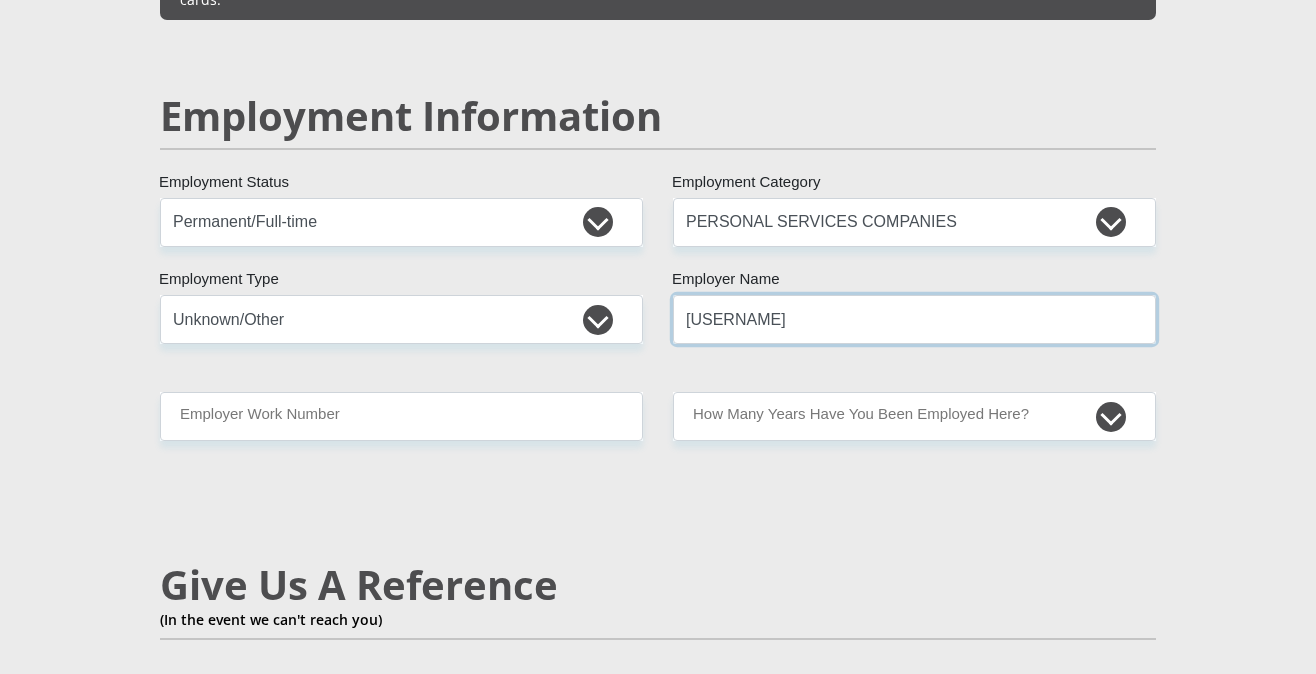 scroll, scrollTop: 3056, scrollLeft: 0, axis: vertical 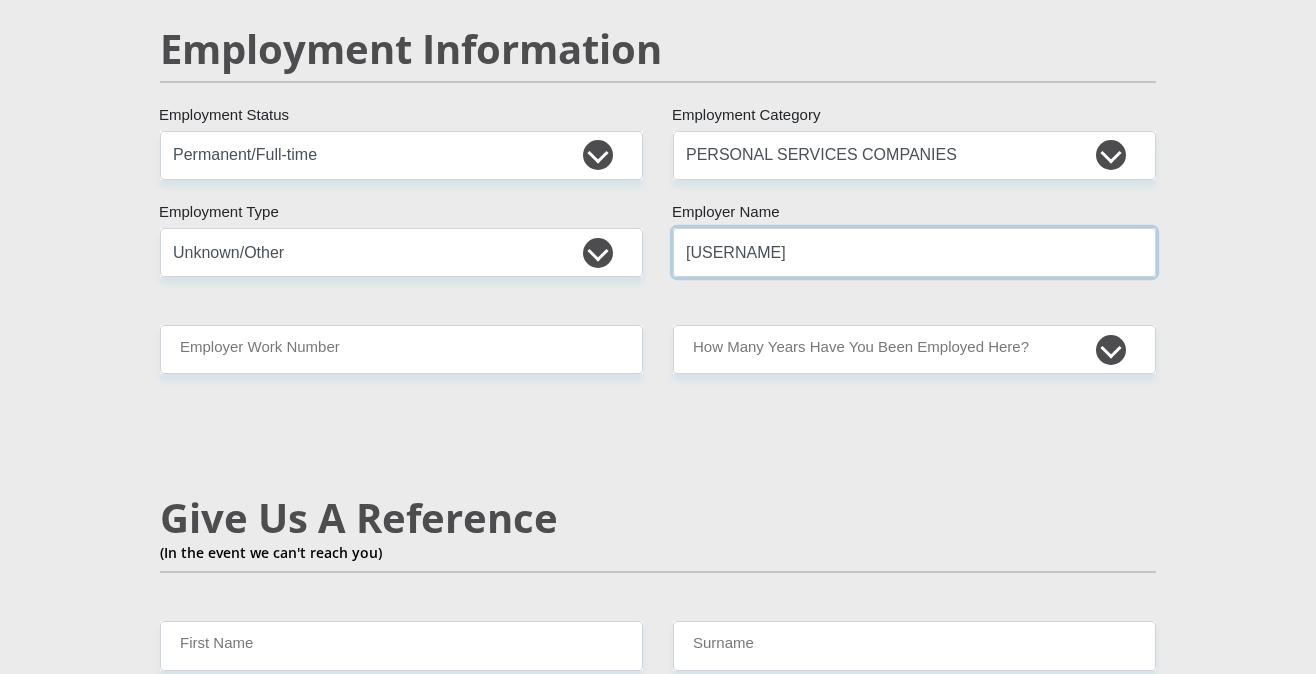 type on "[USERNAME]" 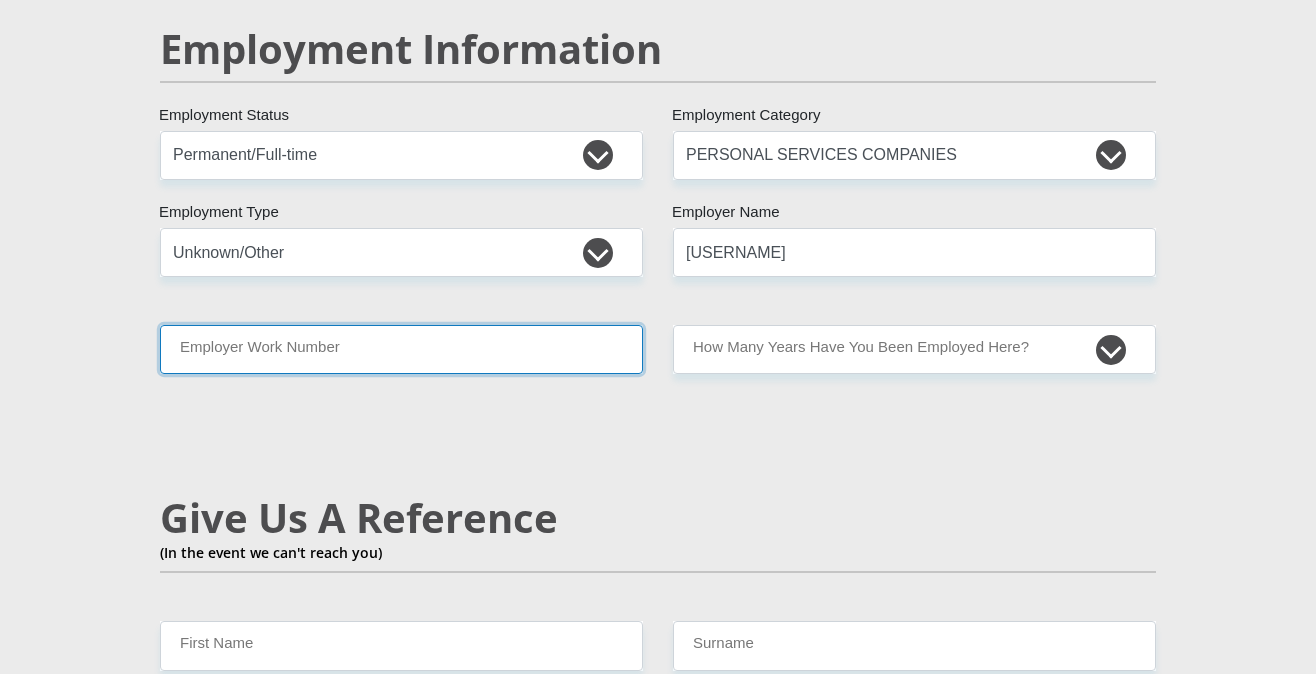 click on "Employer Work Number" at bounding box center (401, 349) 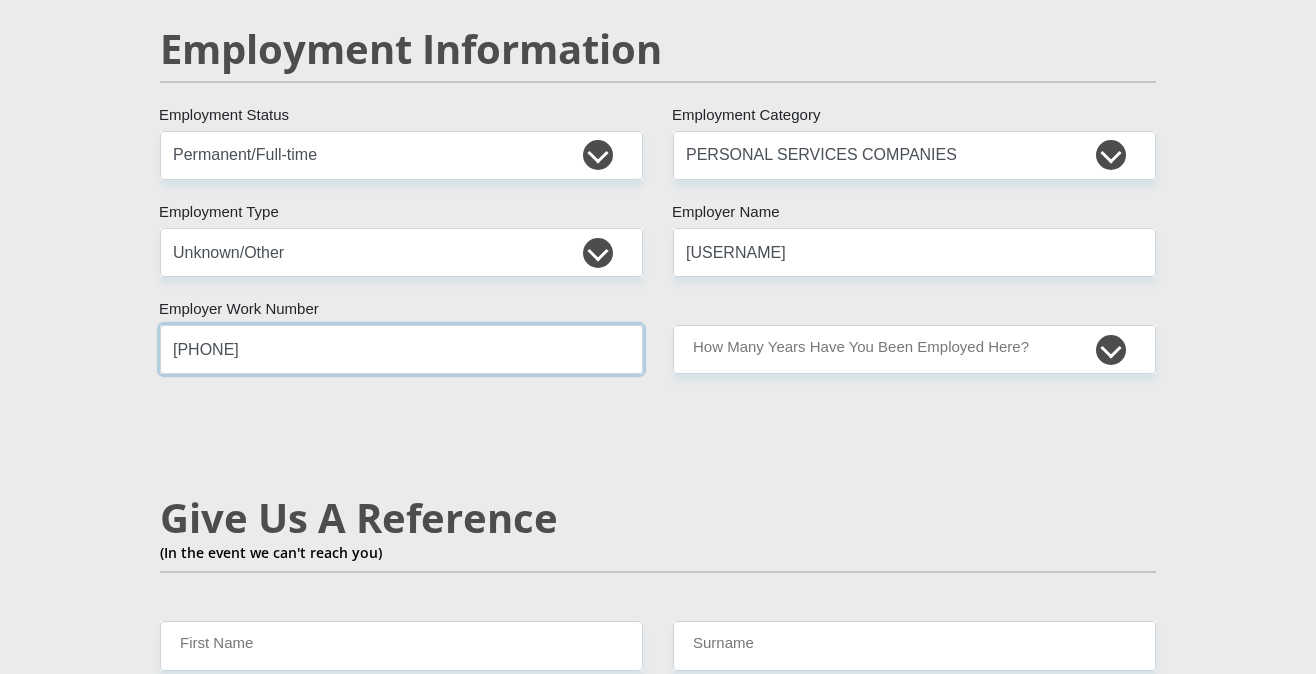 type on "[PHONE]" 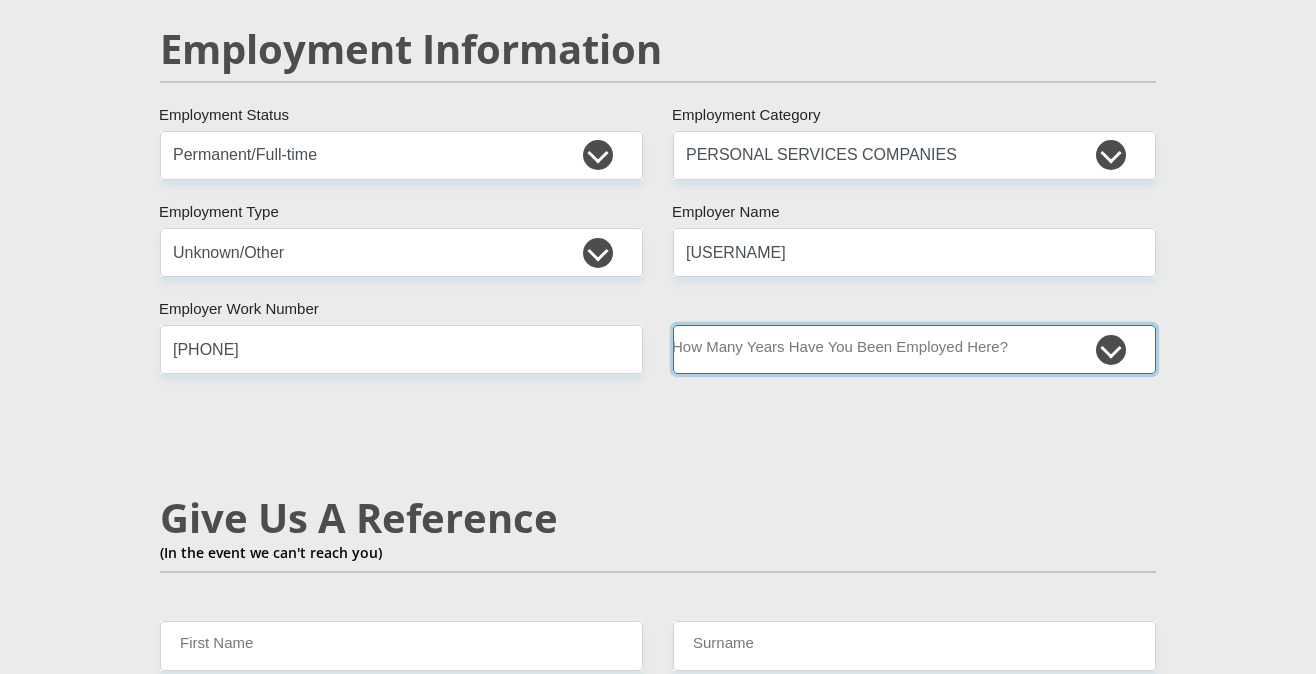 click on "less than 1 year
1-3 years
3-5 years
5+ years" at bounding box center (914, 349) 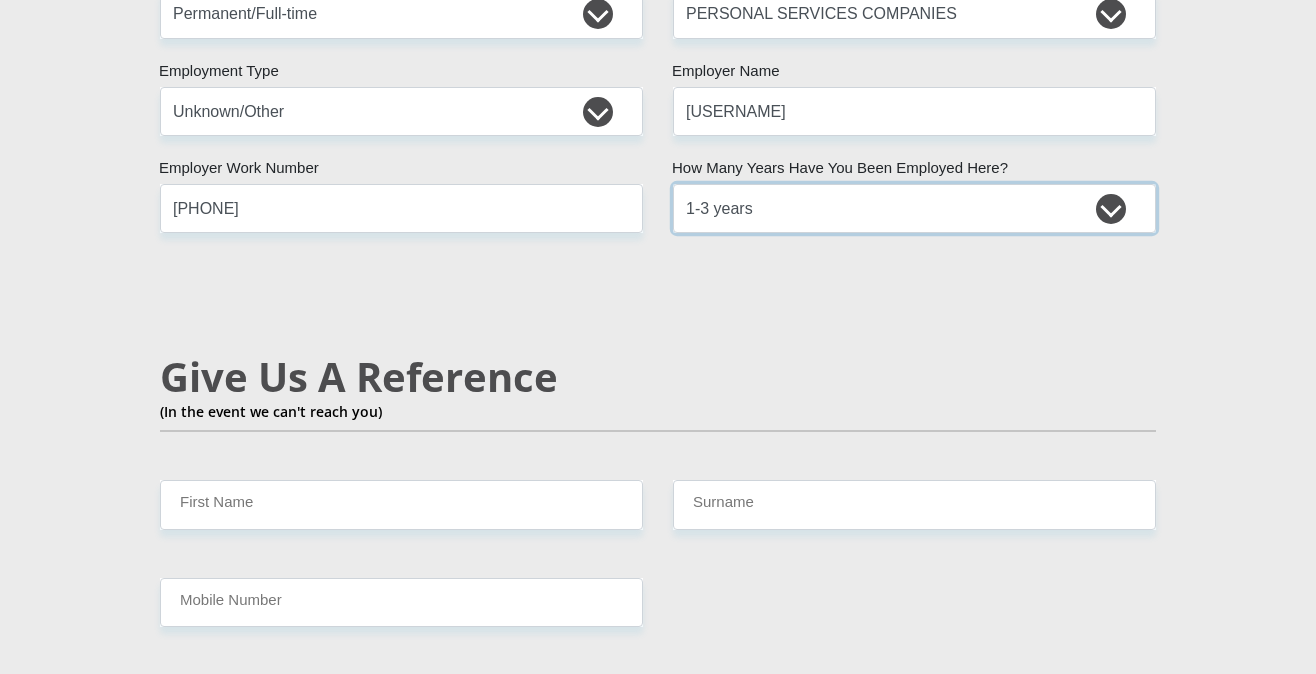 scroll, scrollTop: 3240, scrollLeft: 0, axis: vertical 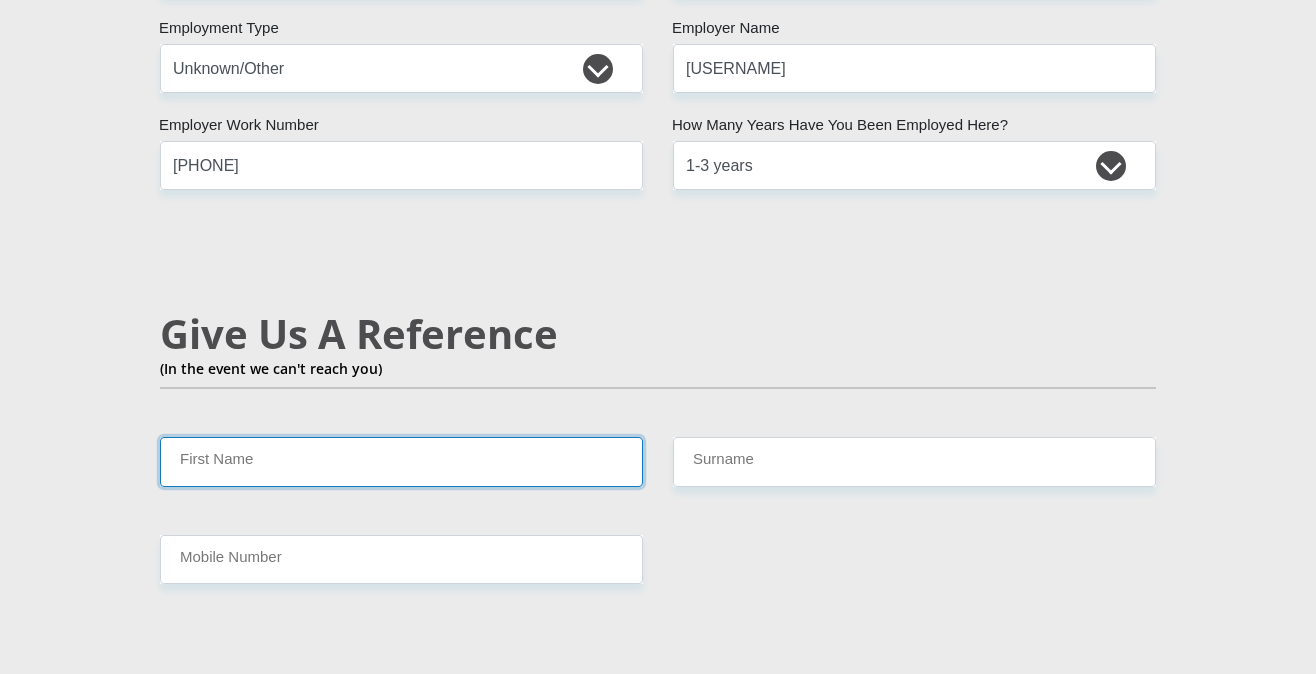 click on "First Name" at bounding box center (401, 461) 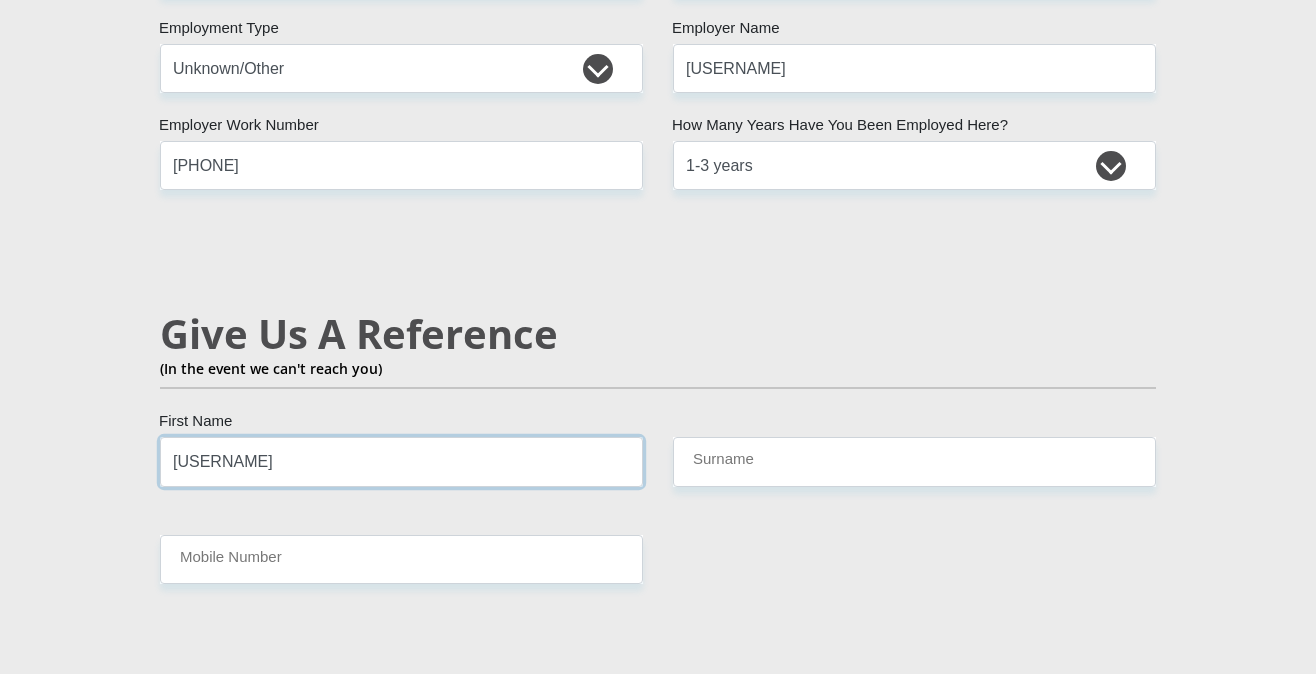type on "[USERNAME]" 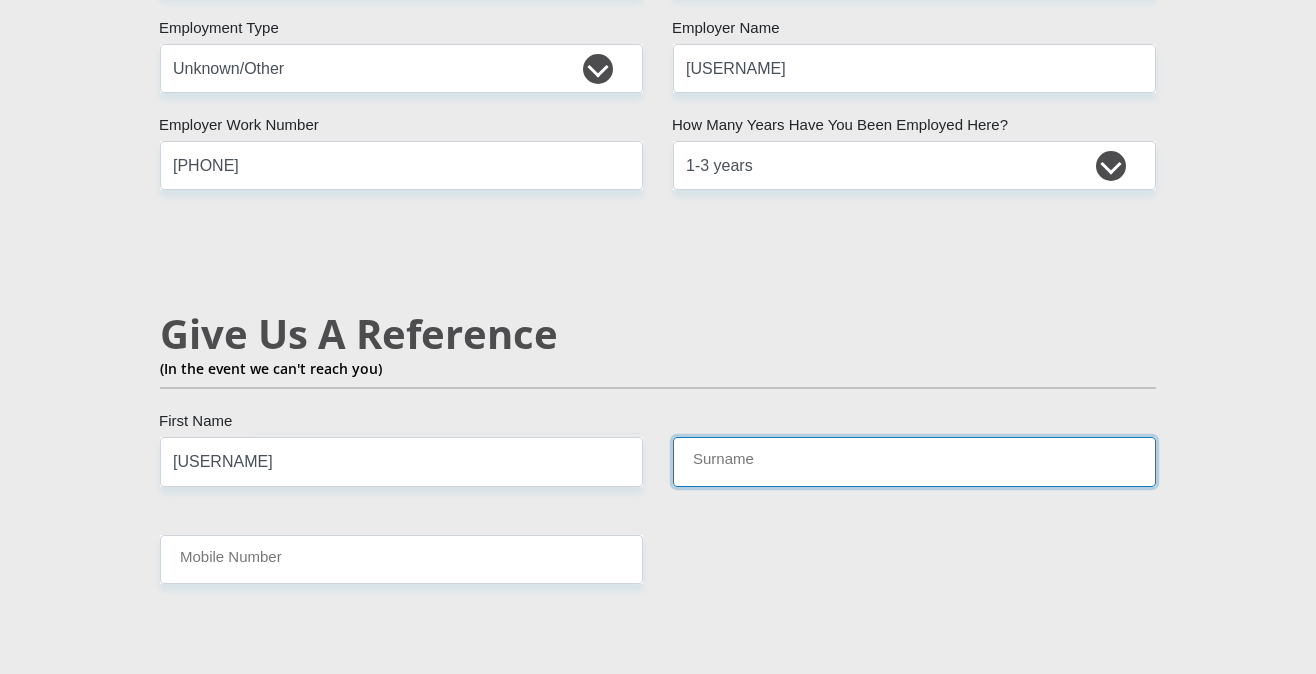 click on "Surname" at bounding box center [914, 461] 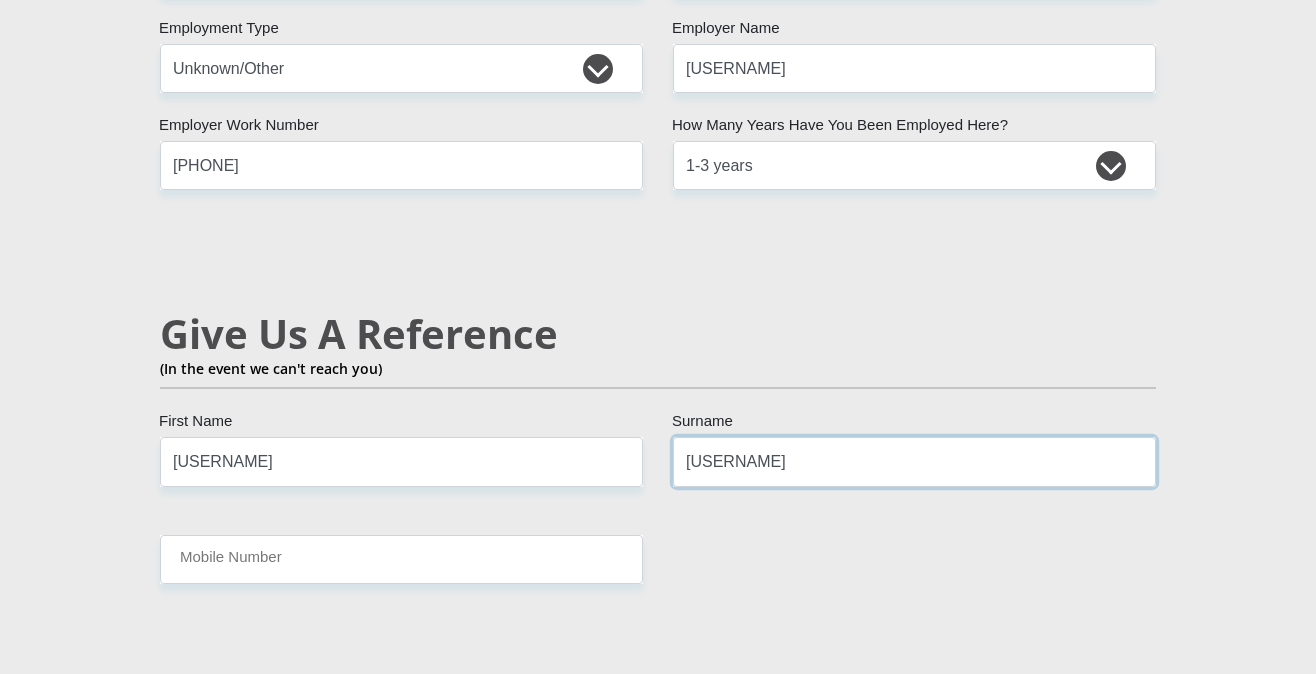 type on "[USERNAME]" 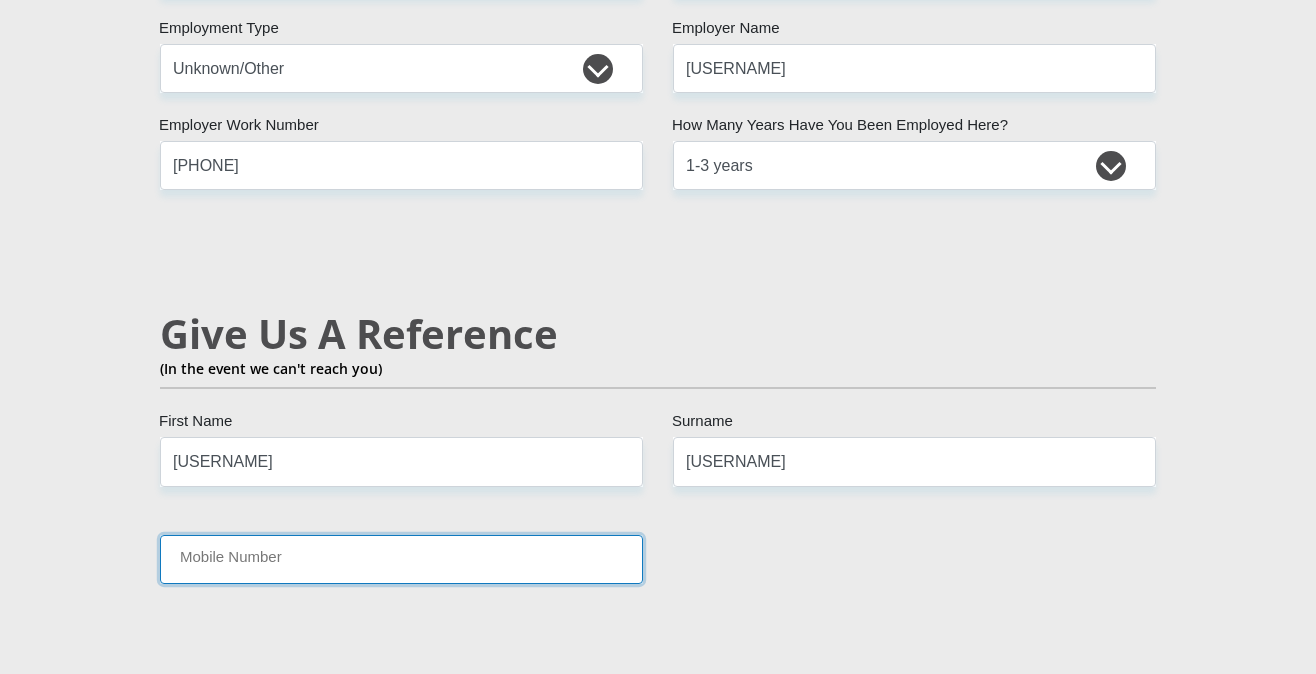 click on "Mobile Number" at bounding box center [401, 559] 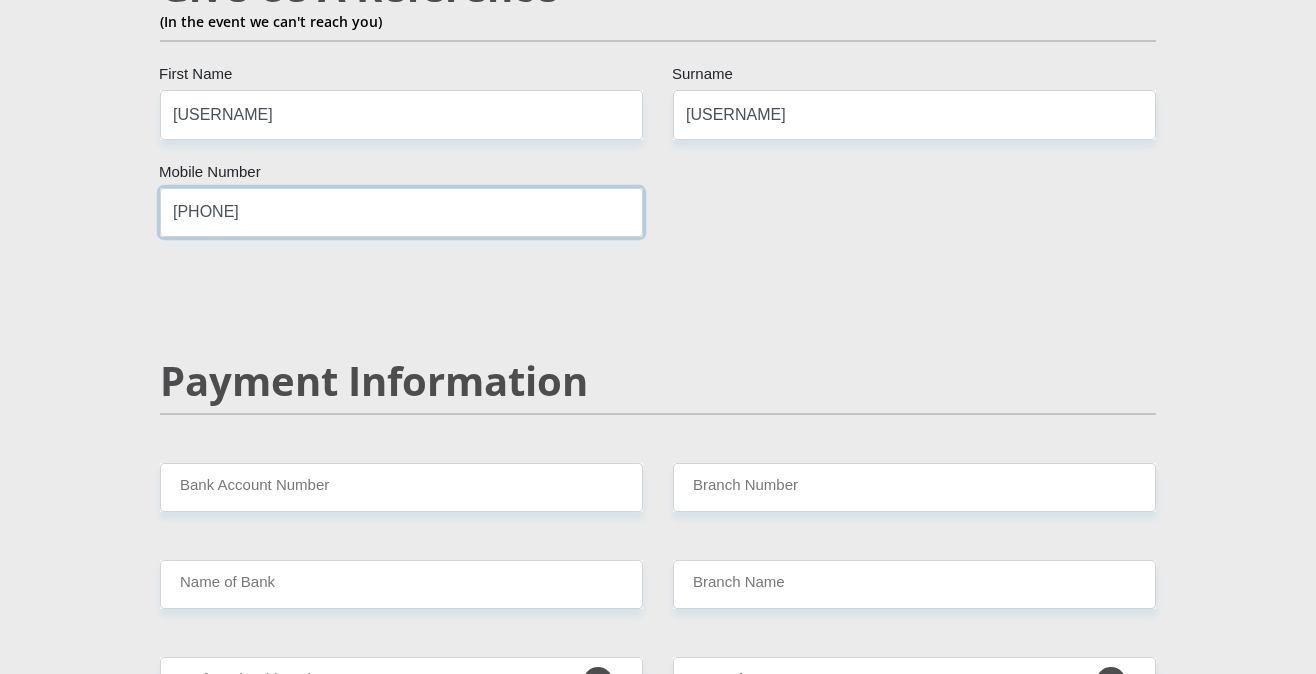 scroll, scrollTop: 3592, scrollLeft: 0, axis: vertical 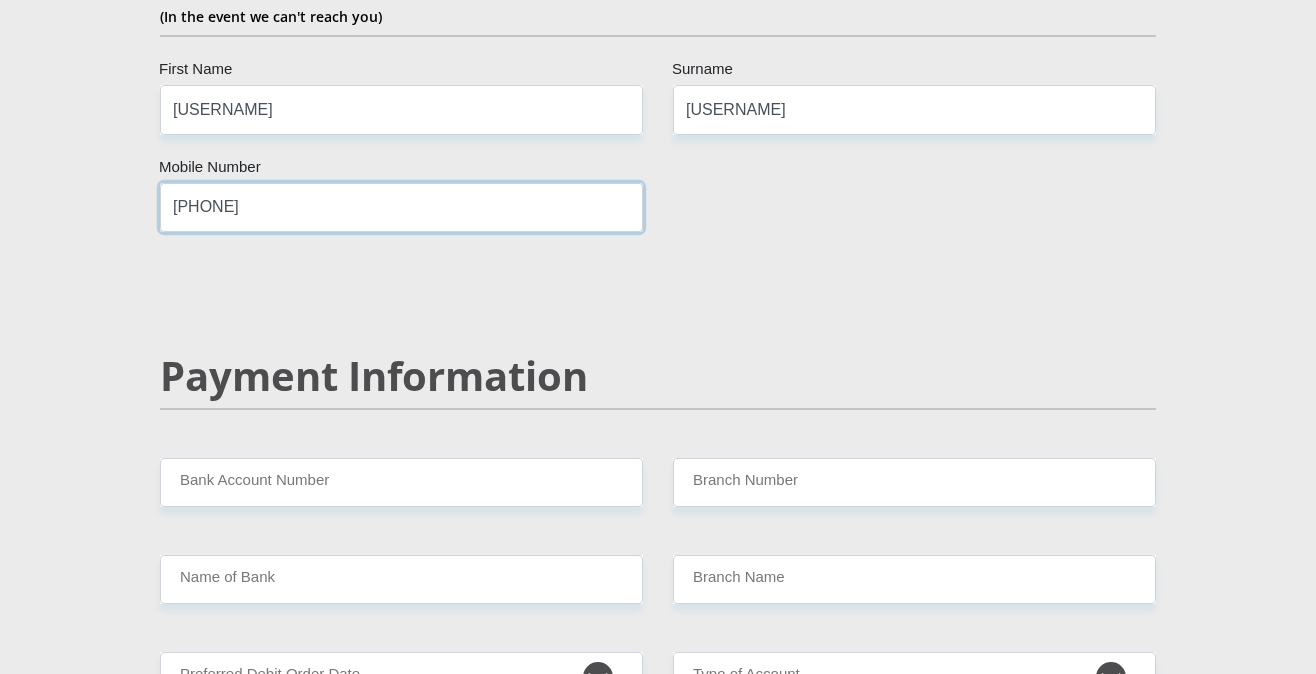 type on "[PHONE]" 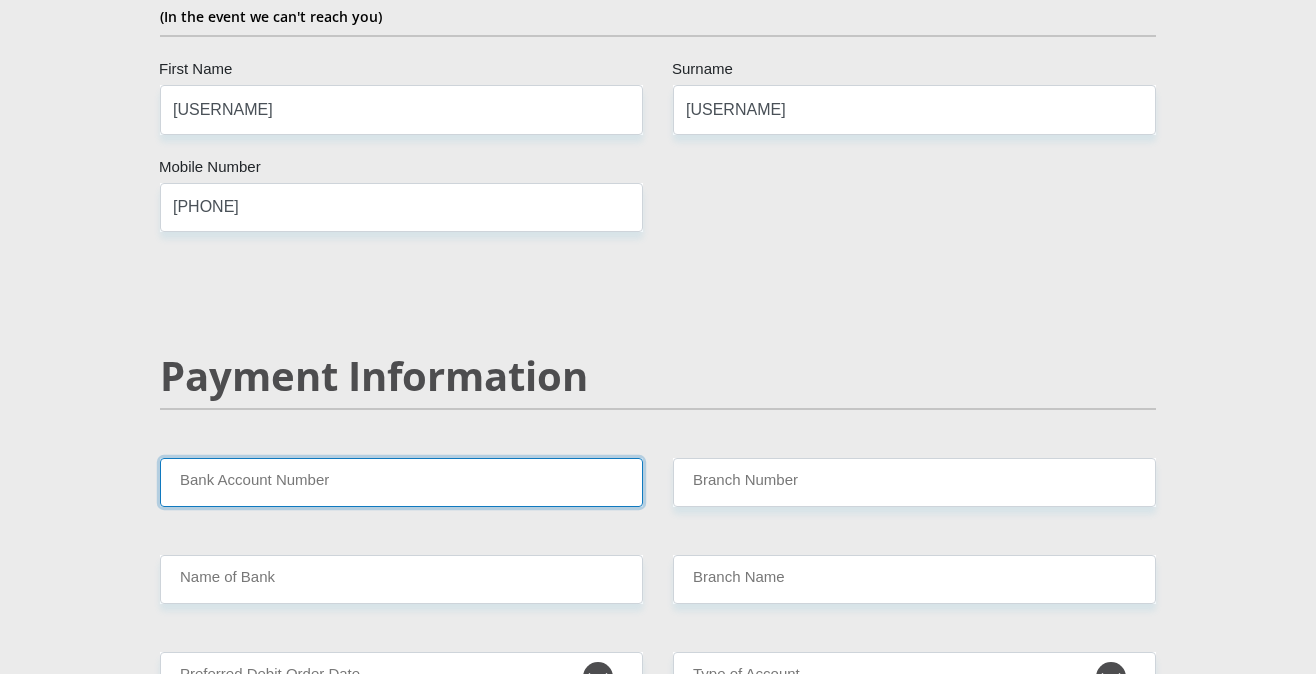 click on "Bank Account Number" at bounding box center (401, 482) 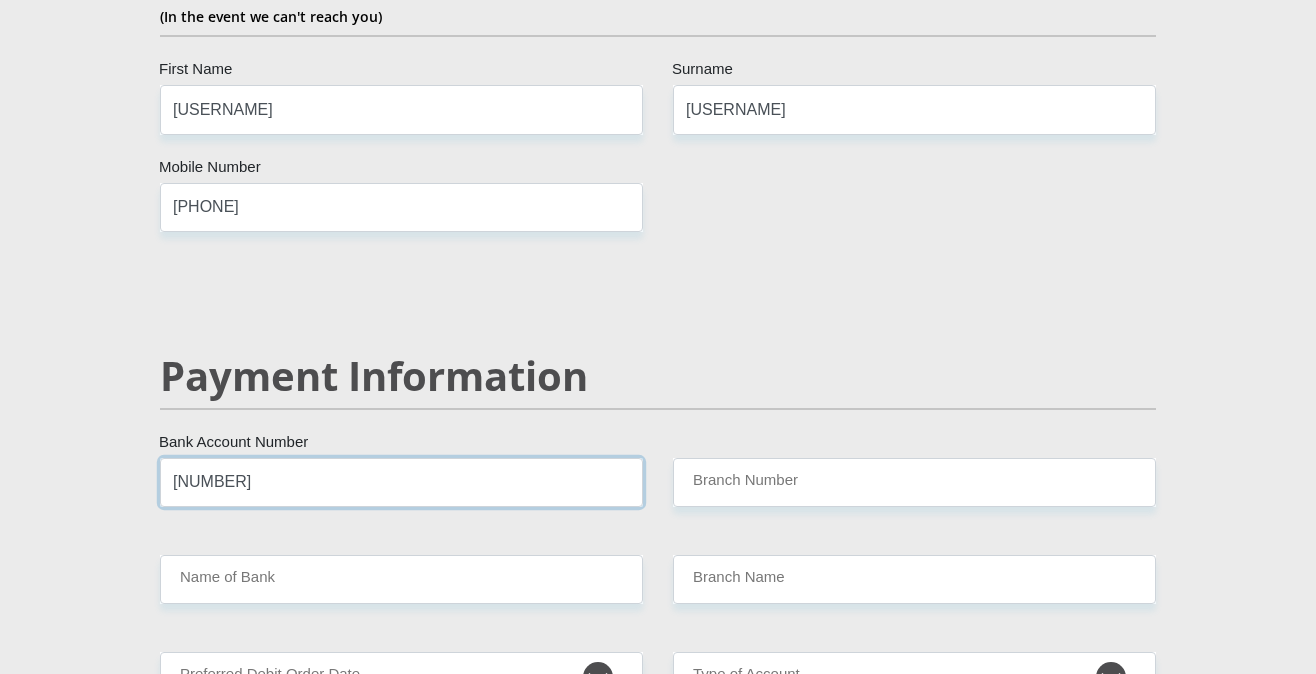 type on "[NUMBER]" 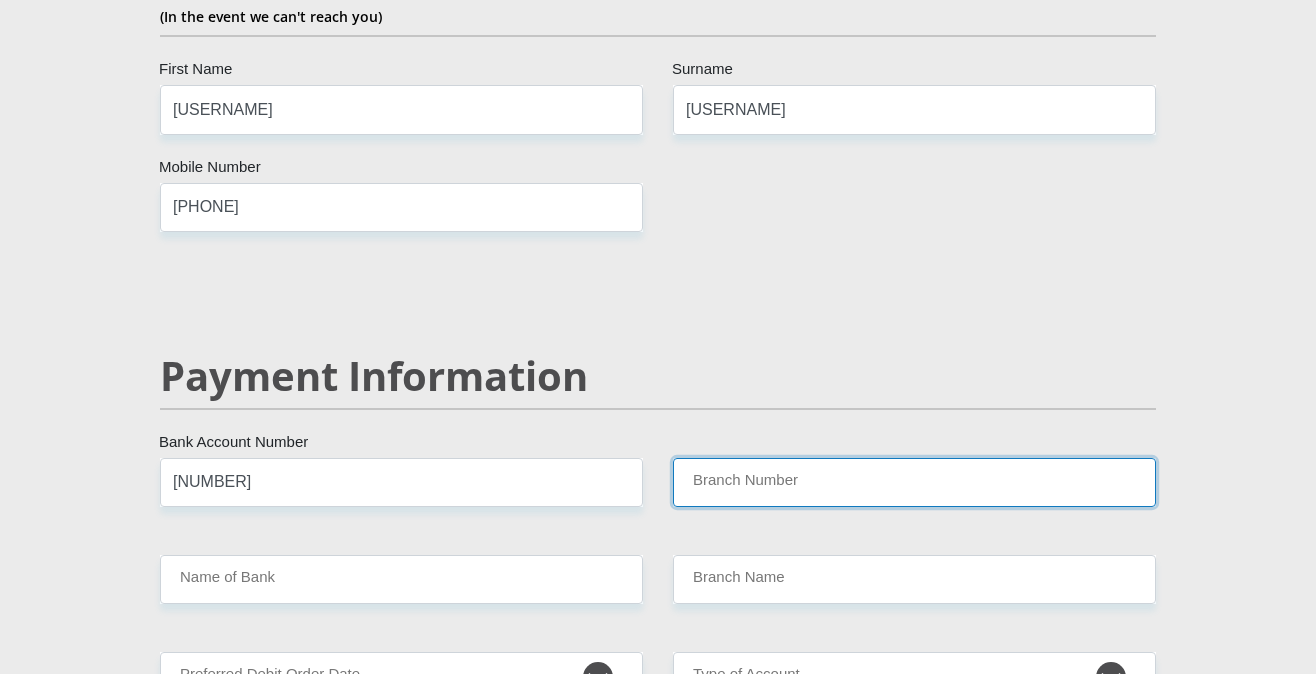 click on "Branch Number" at bounding box center [914, 482] 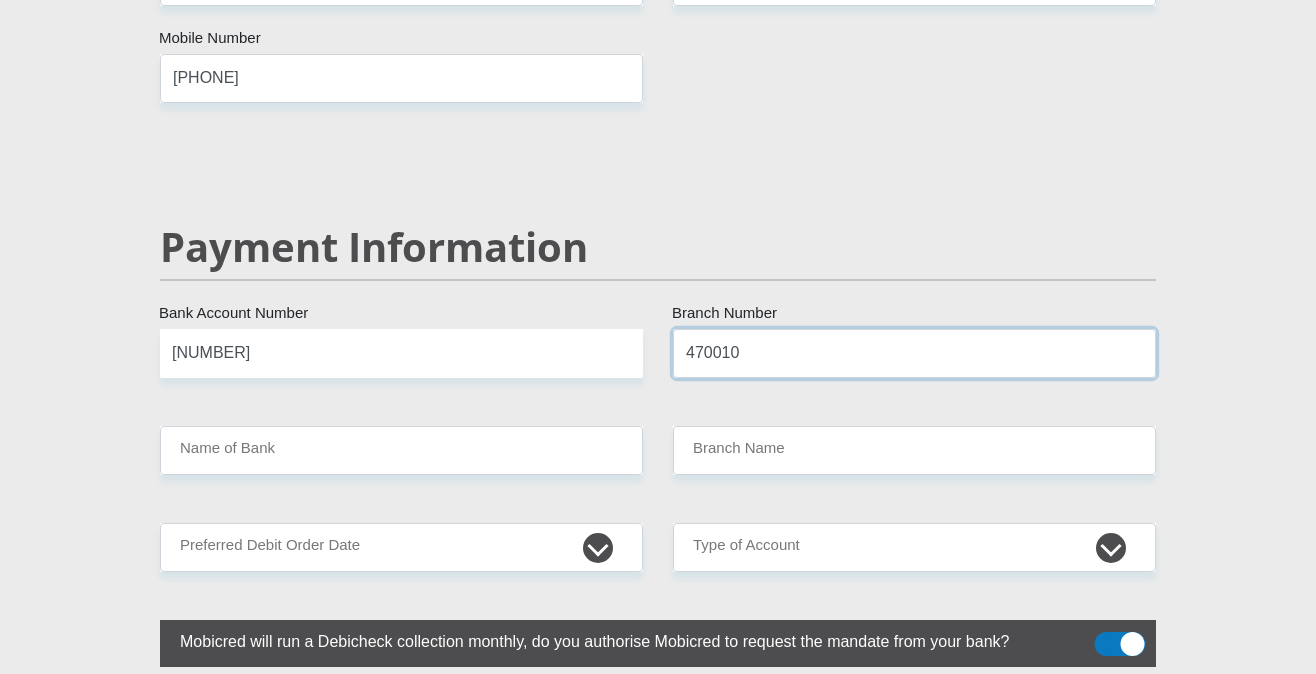 scroll, scrollTop: 3728, scrollLeft: 0, axis: vertical 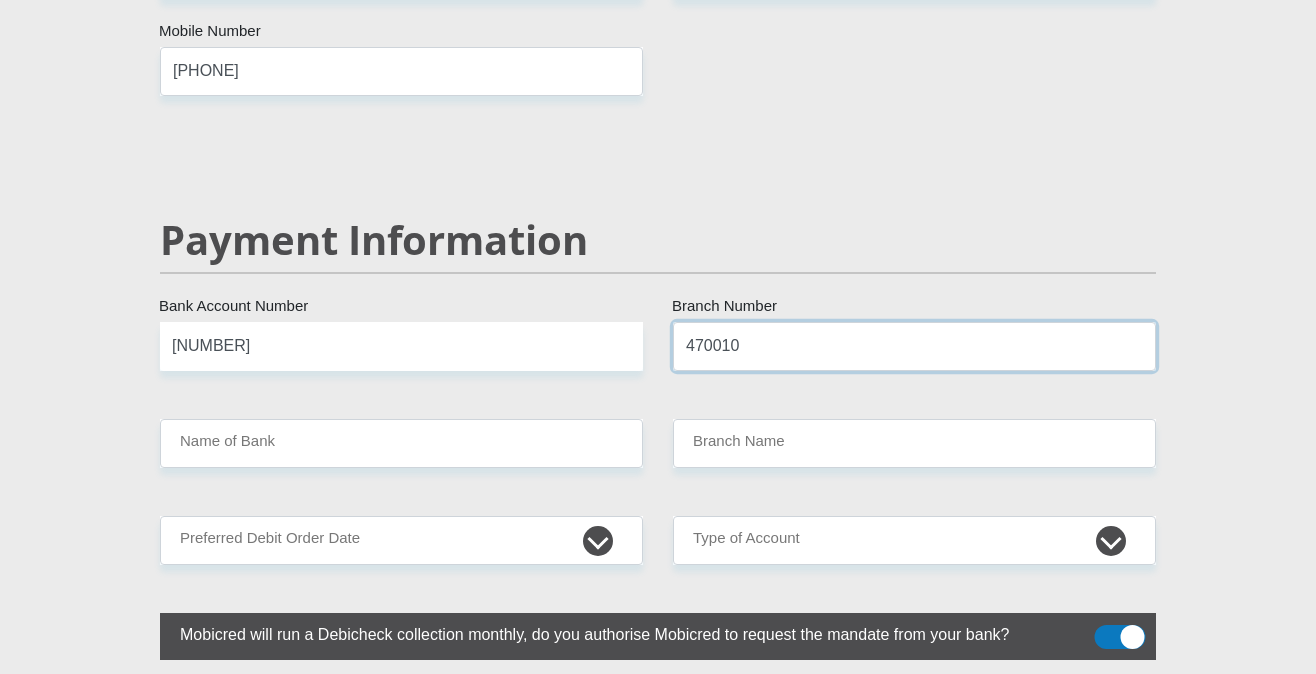 type on "470010" 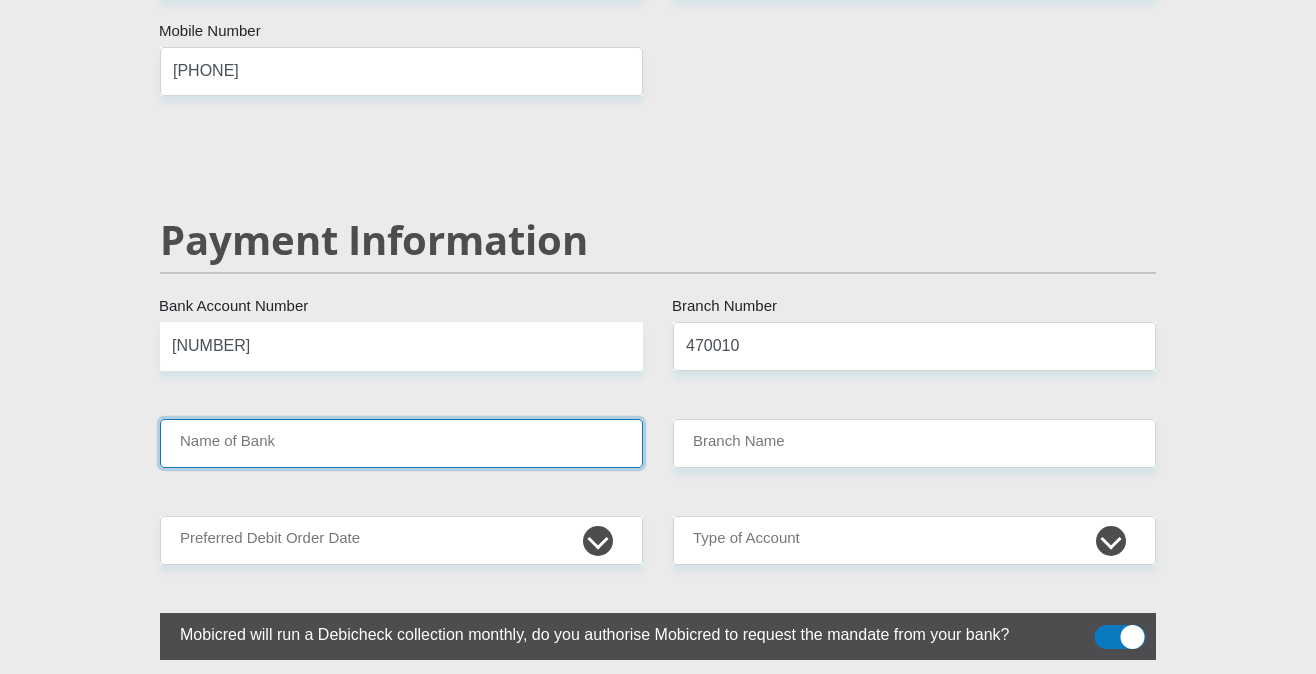 click on "Name of Bank" at bounding box center [401, 443] 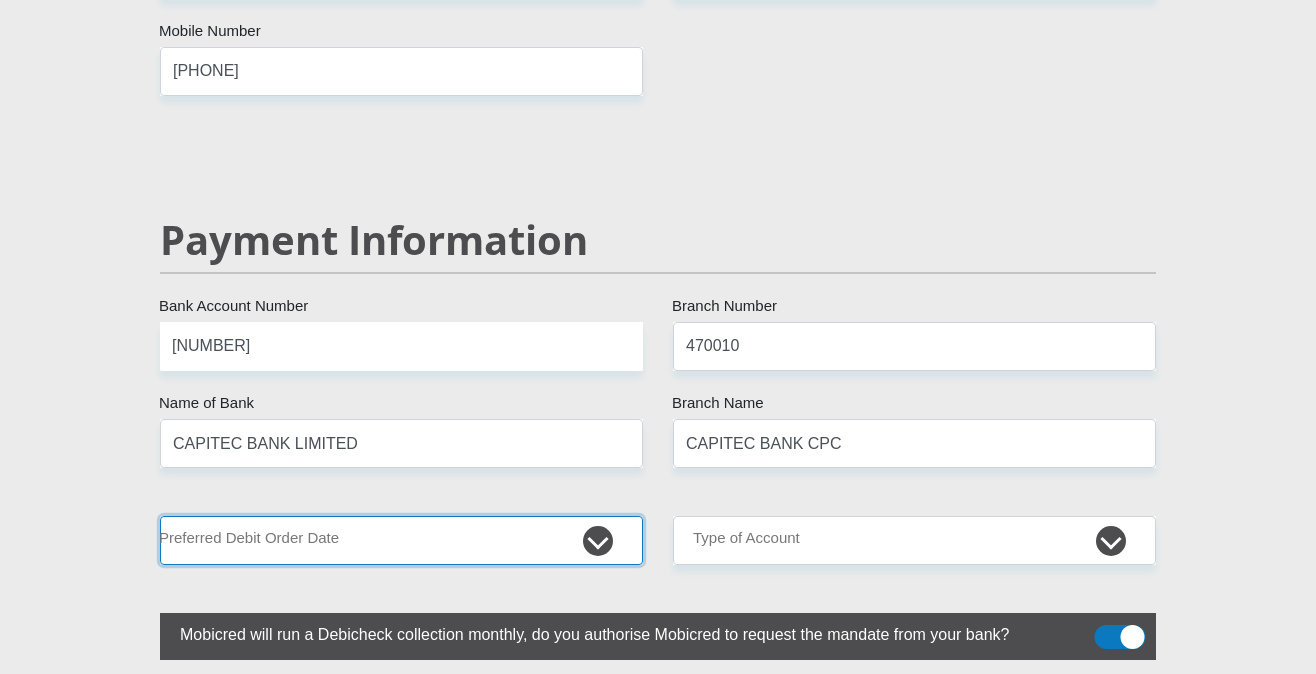 click on "1st
2nd
3rd
4th
5th
7th
18th
19th
20th
21st
22nd
23rd
24th
25th
26th
27th
28th
29th
30th" at bounding box center [401, 540] 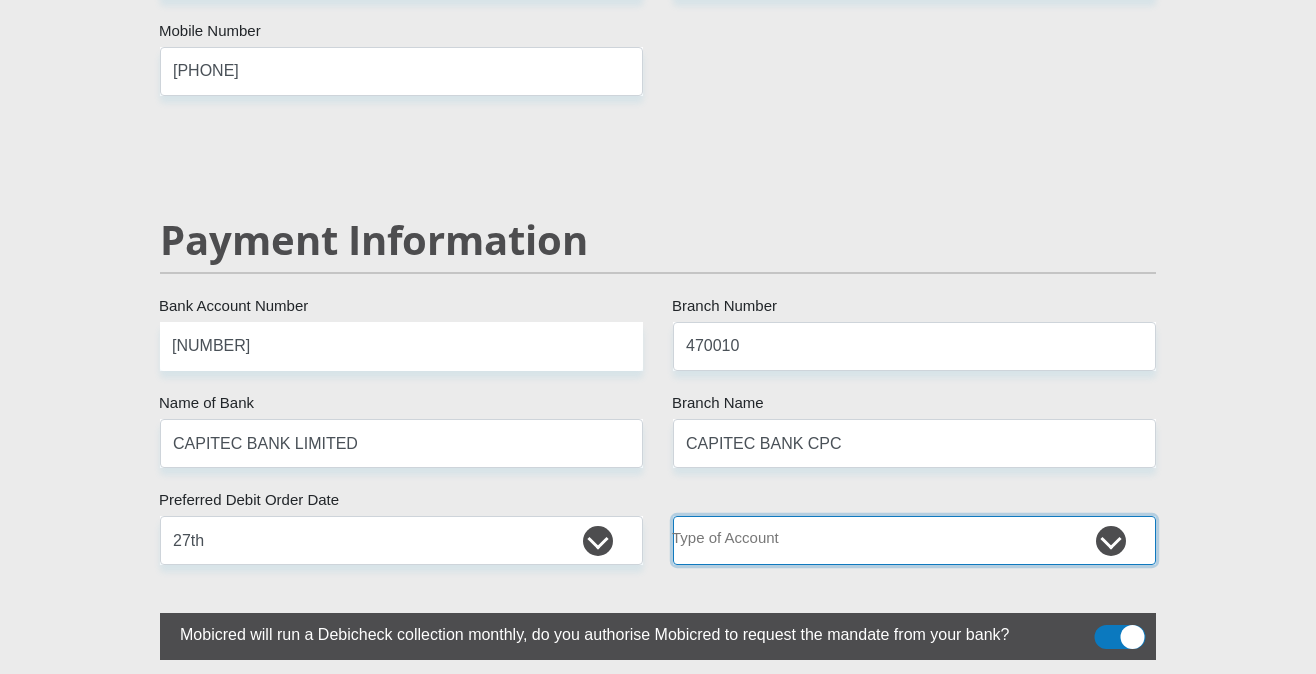 click on "Cheque
Savings" at bounding box center (914, 540) 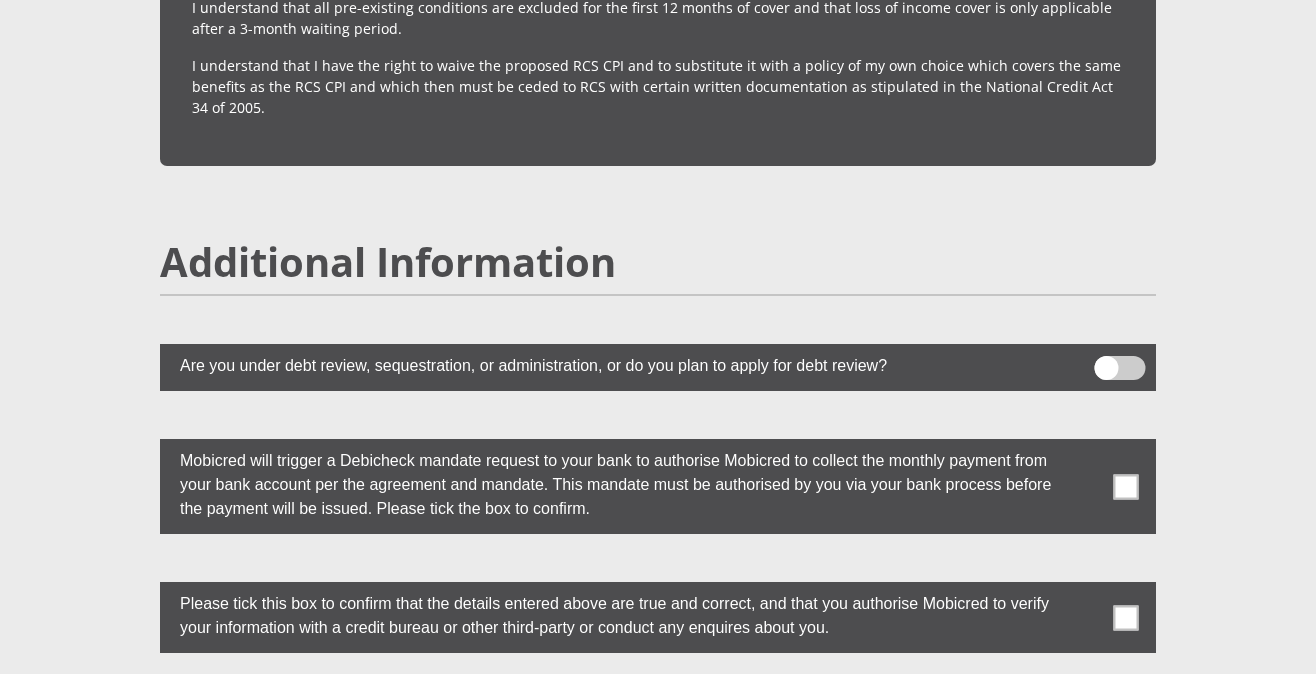 scroll, scrollTop: 5280, scrollLeft: 0, axis: vertical 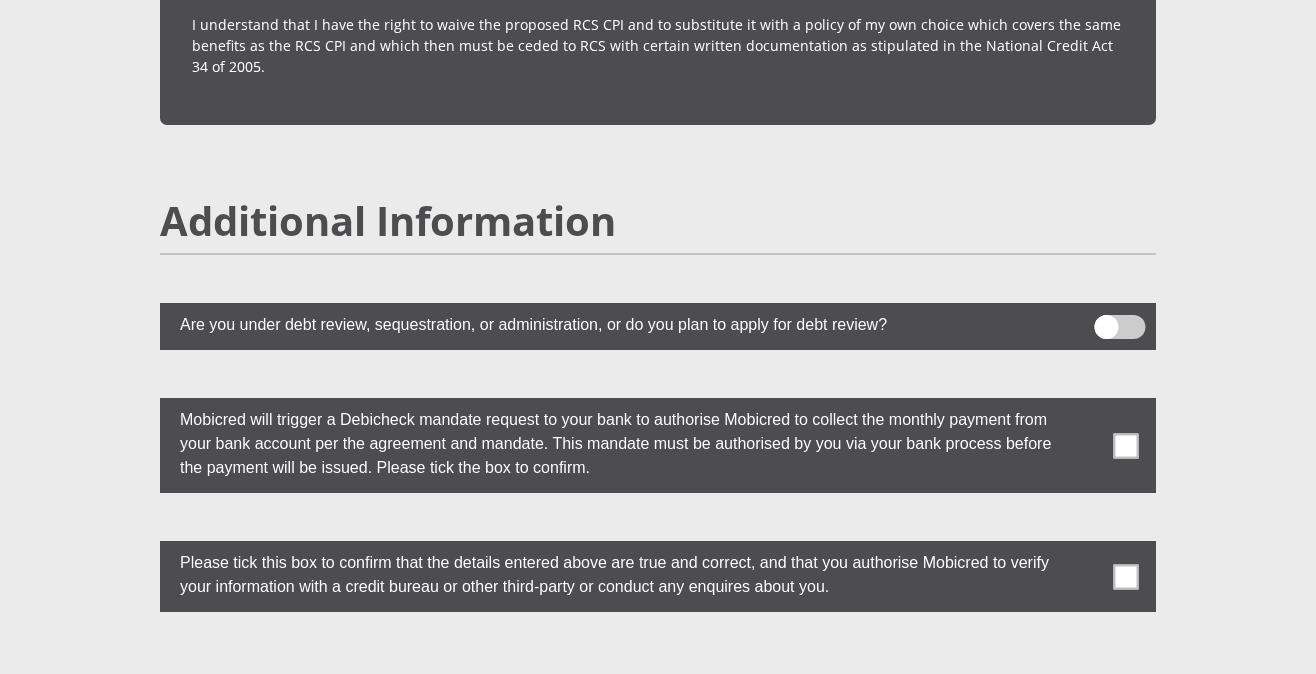 click at bounding box center (1126, 445) 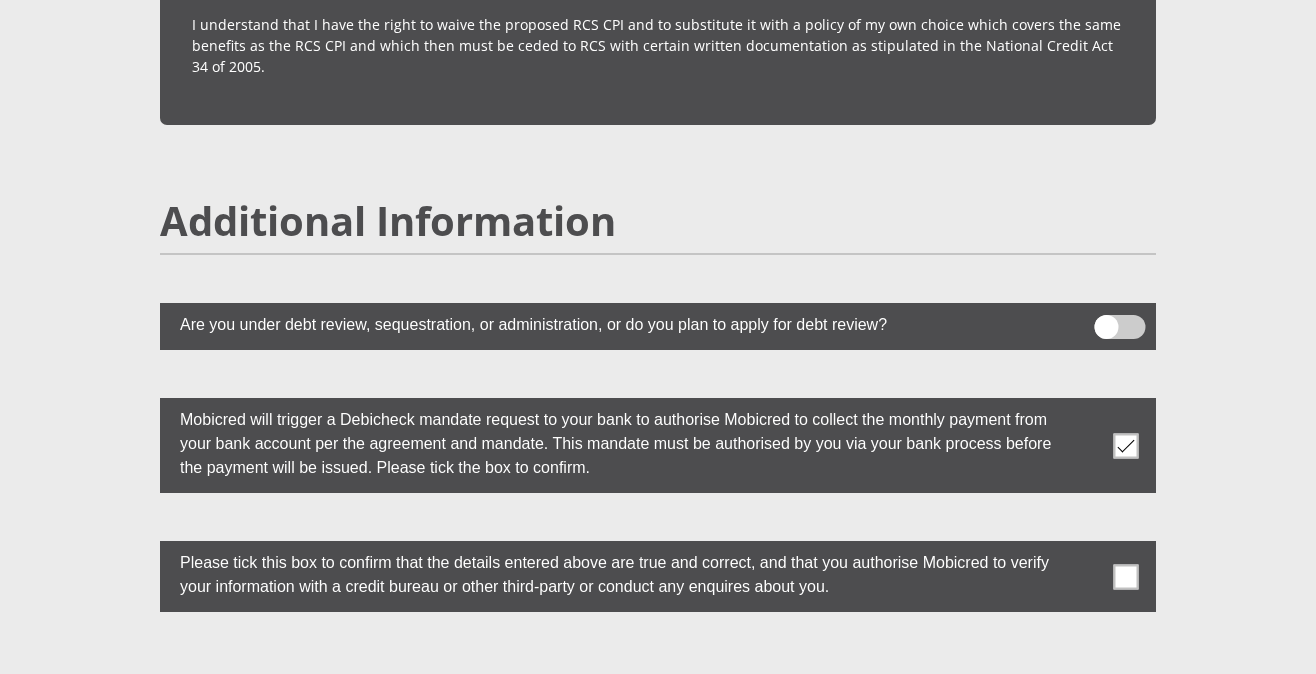 click at bounding box center (1126, 576) 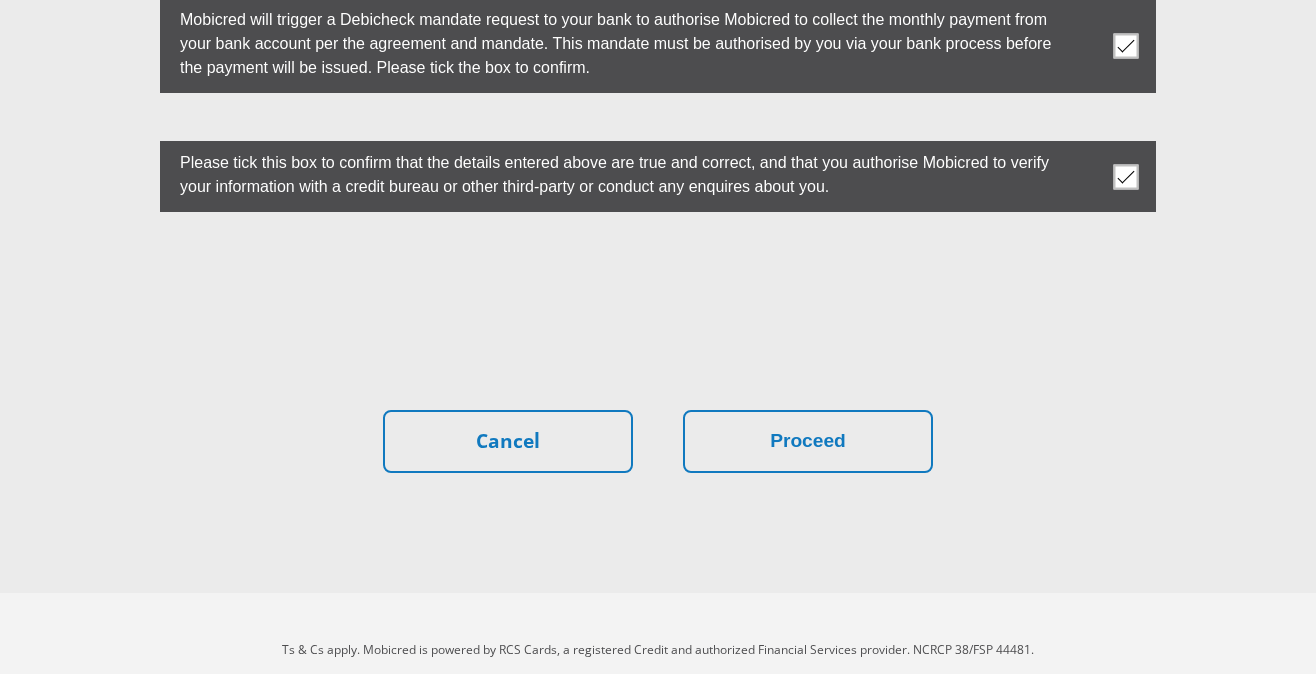 scroll, scrollTop: 5682, scrollLeft: 0, axis: vertical 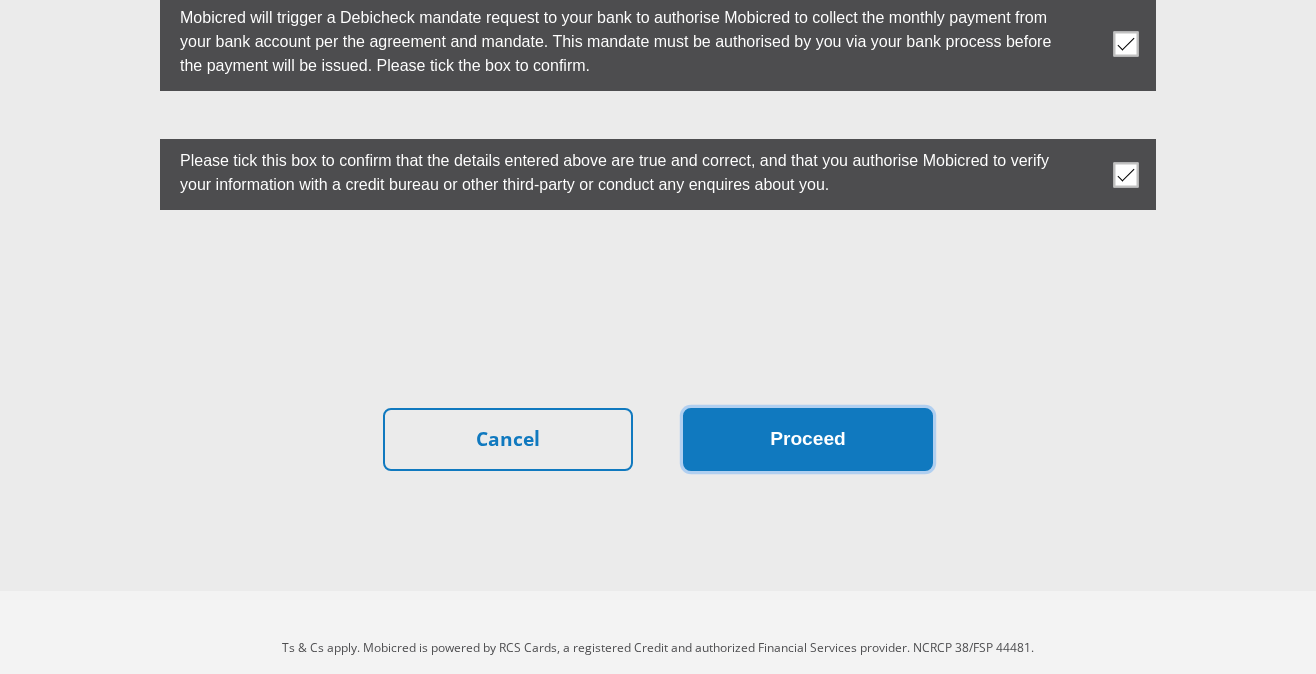 click on "Proceed" at bounding box center (808, 439) 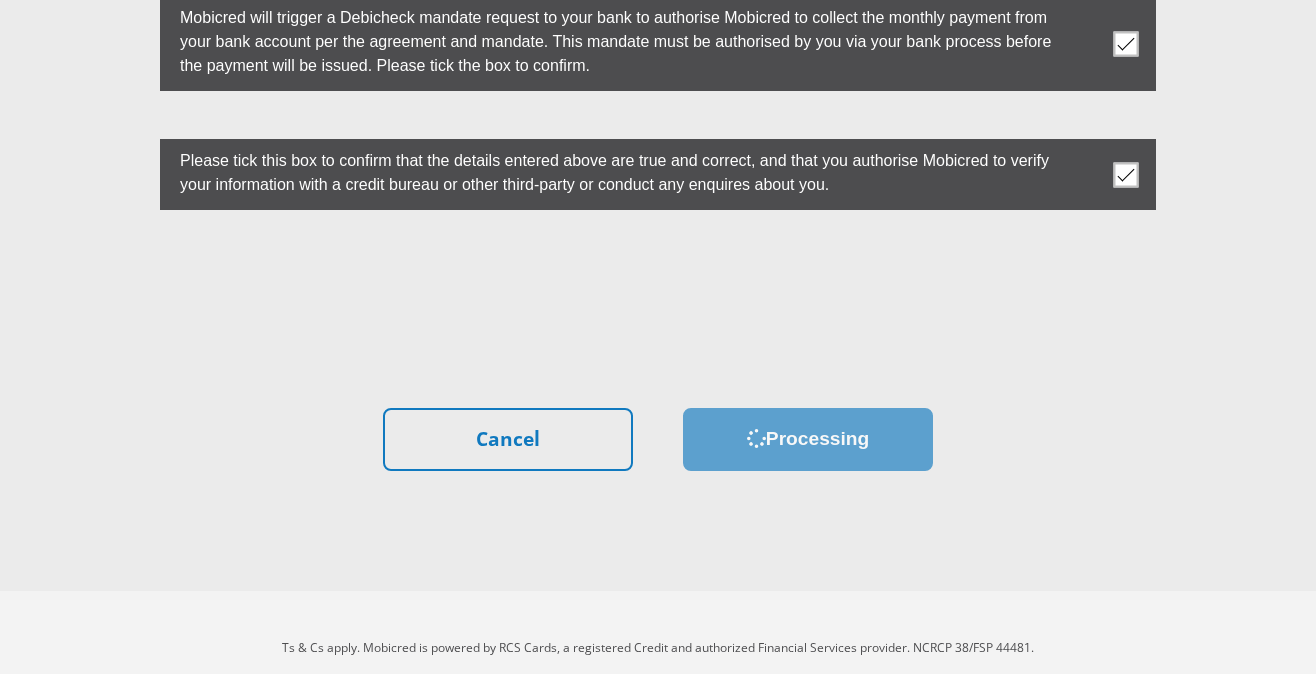 scroll, scrollTop: 0, scrollLeft: 0, axis: both 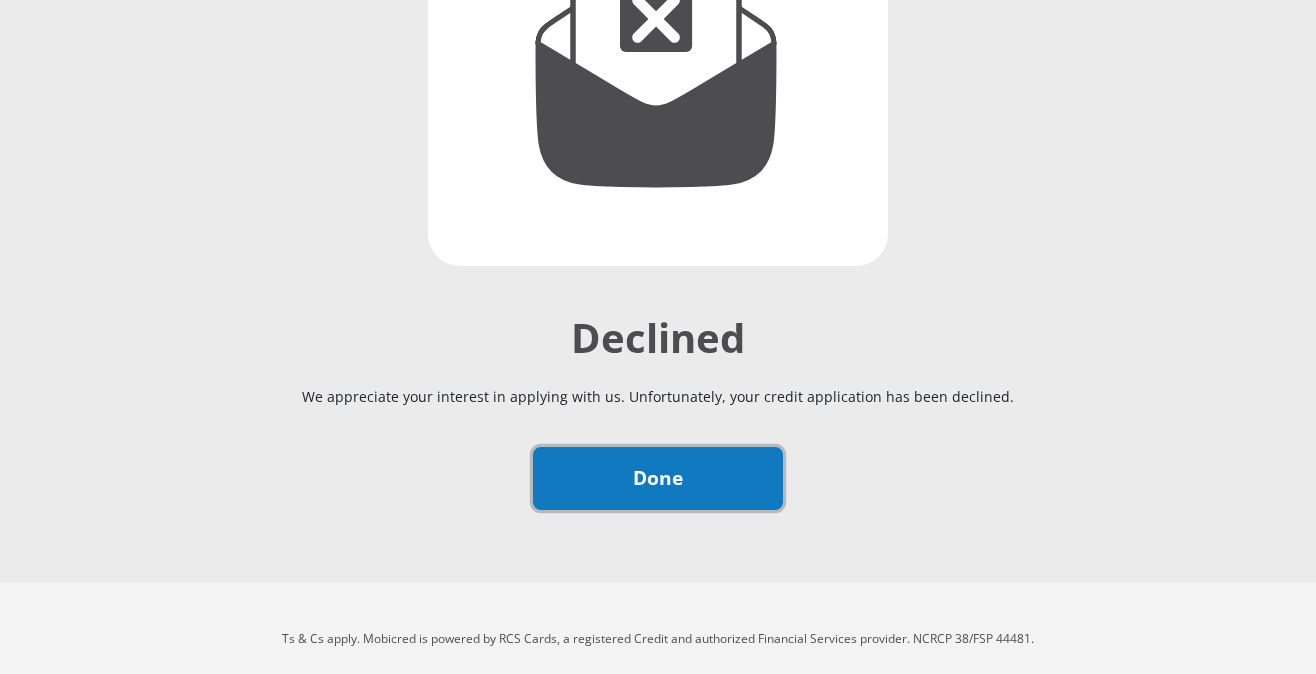 click on "Done" at bounding box center (658, 478) 